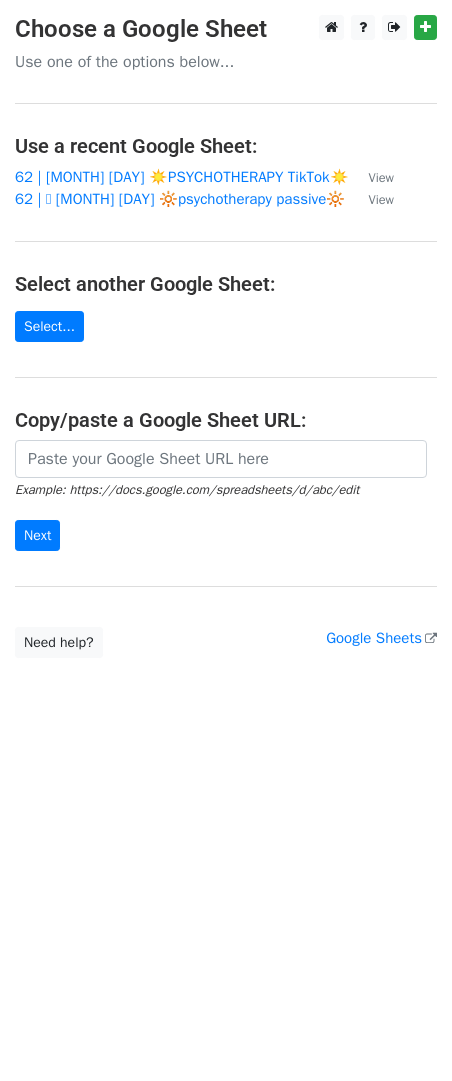 scroll, scrollTop: 0, scrollLeft: 0, axis: both 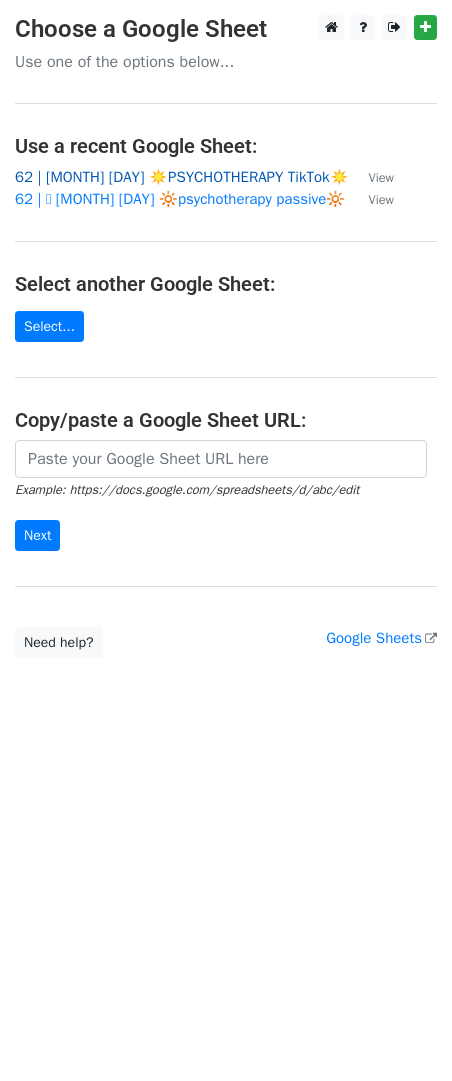click on "62 | [MONTH] [DAY] ☀️PSYCHOTHERAPY TikTok☀️" at bounding box center [182, 177] 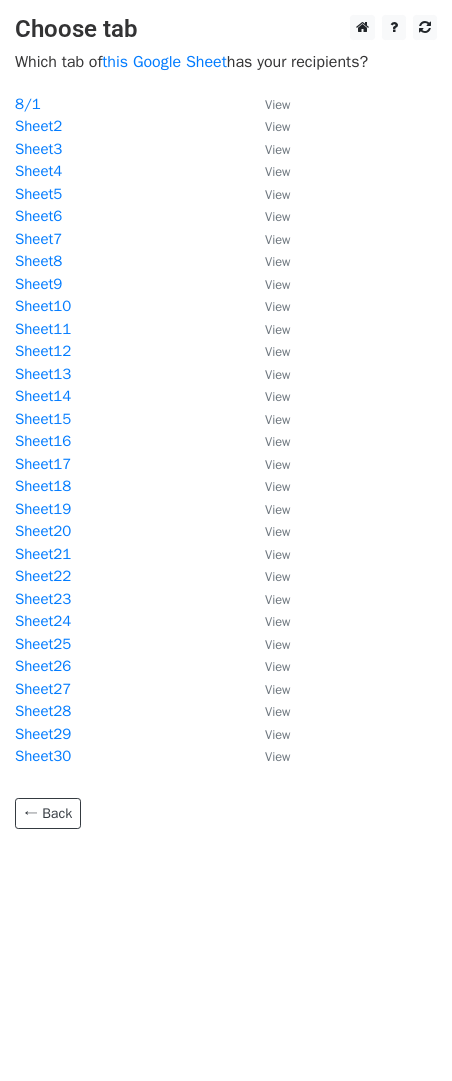 scroll, scrollTop: 0, scrollLeft: 0, axis: both 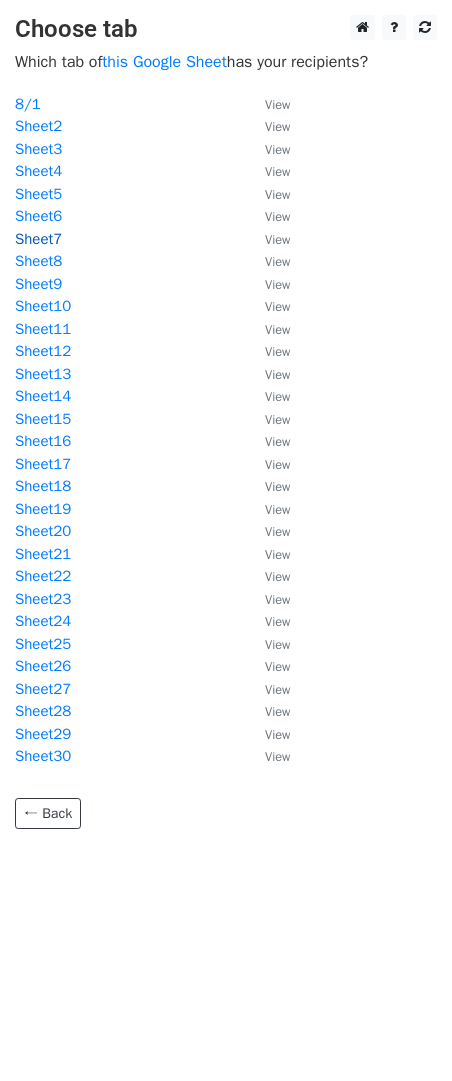 click on "Sheet7" at bounding box center [38, 239] 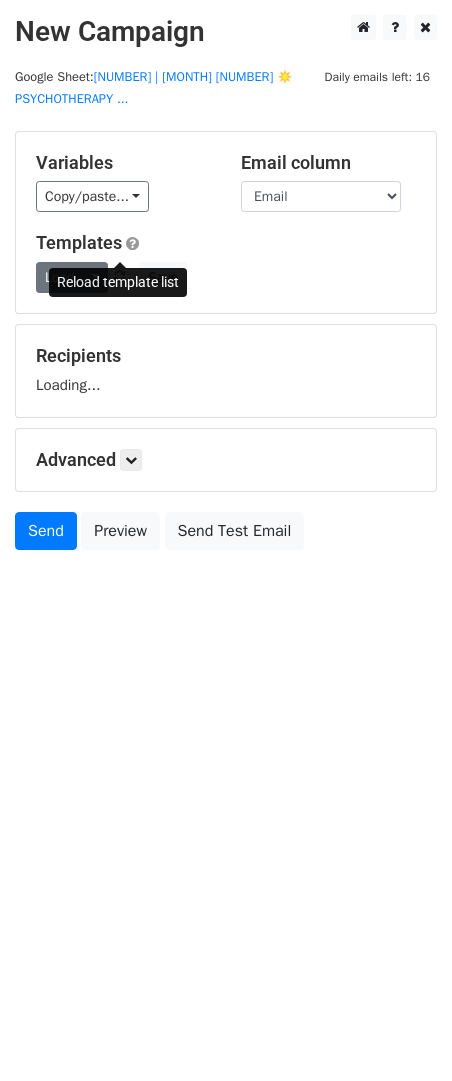 scroll, scrollTop: 0, scrollLeft: 0, axis: both 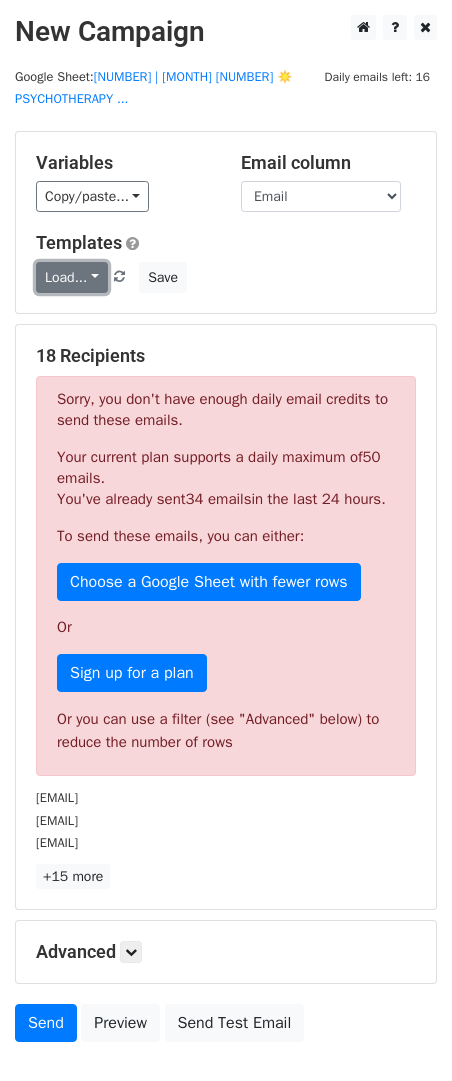 click on "Load..." at bounding box center [72, 277] 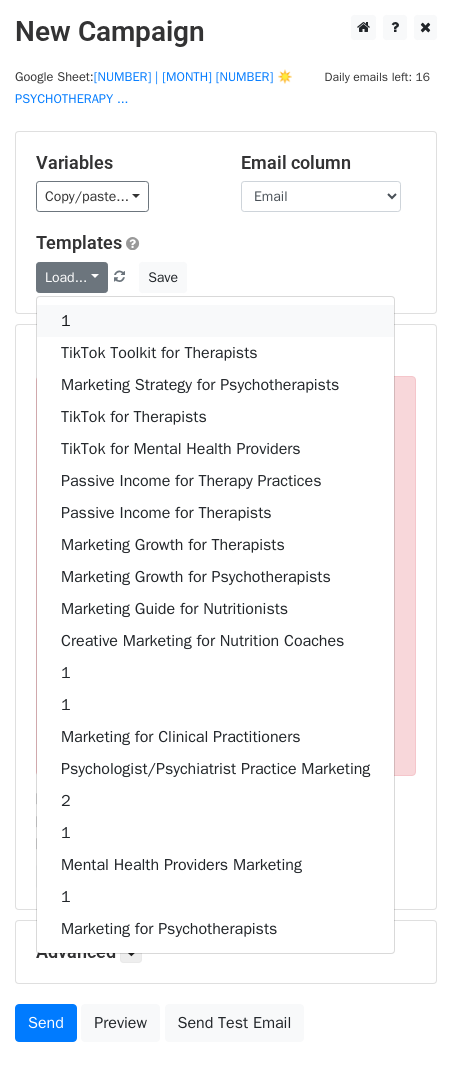 click on "1" at bounding box center [215, 321] 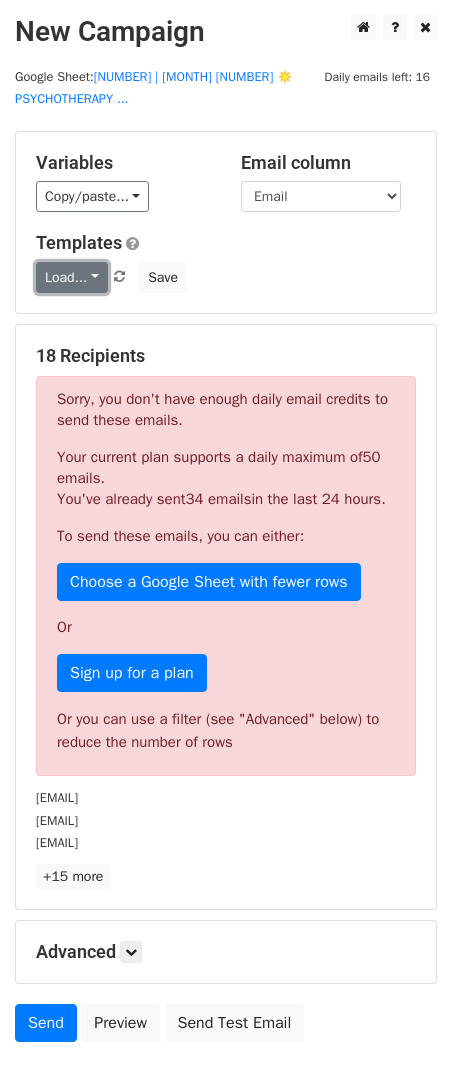 click on "Load..." at bounding box center (72, 277) 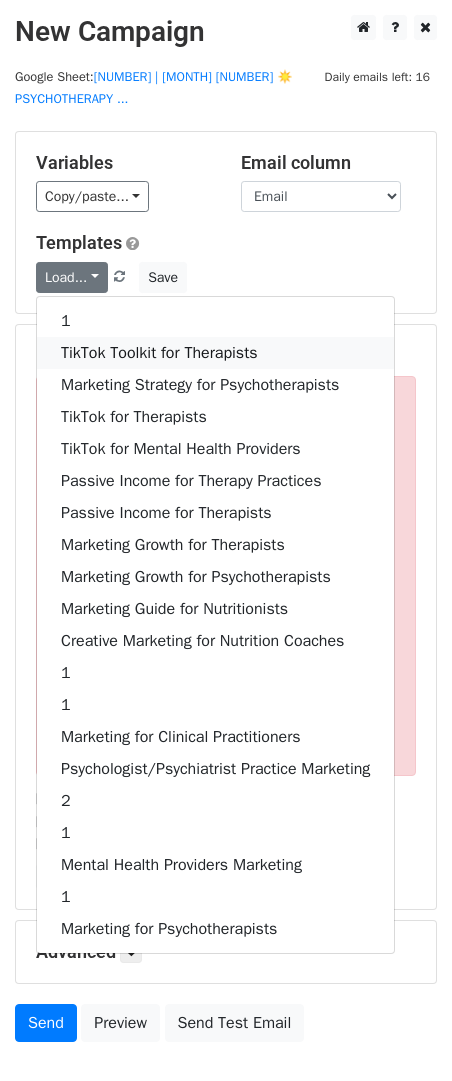 click on "TikTok Toolkit for Therapists" at bounding box center (215, 353) 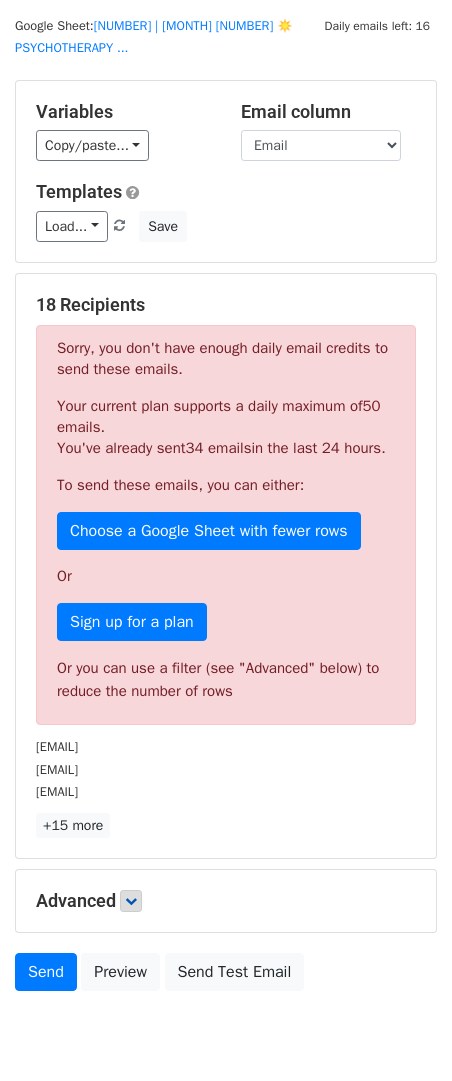 scroll, scrollTop: 129, scrollLeft: 0, axis: vertical 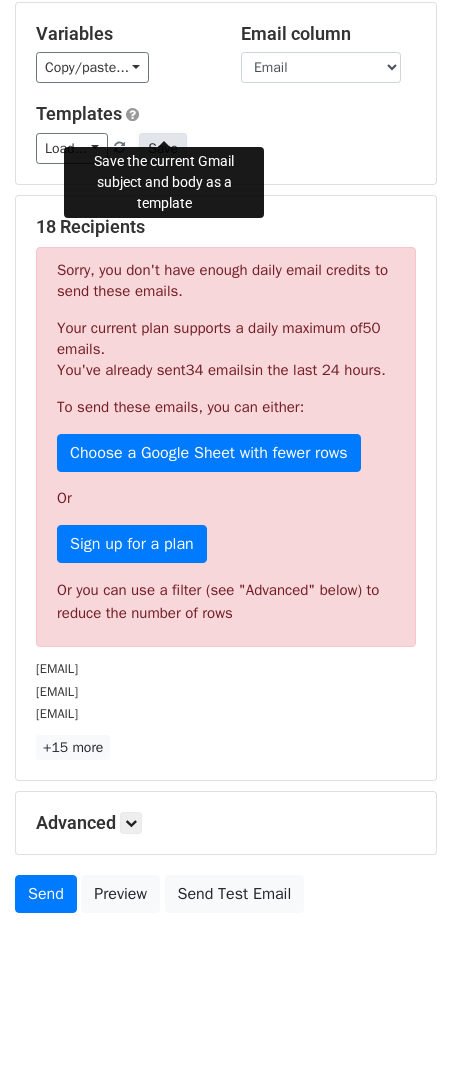 click on "Save" at bounding box center (163, 148) 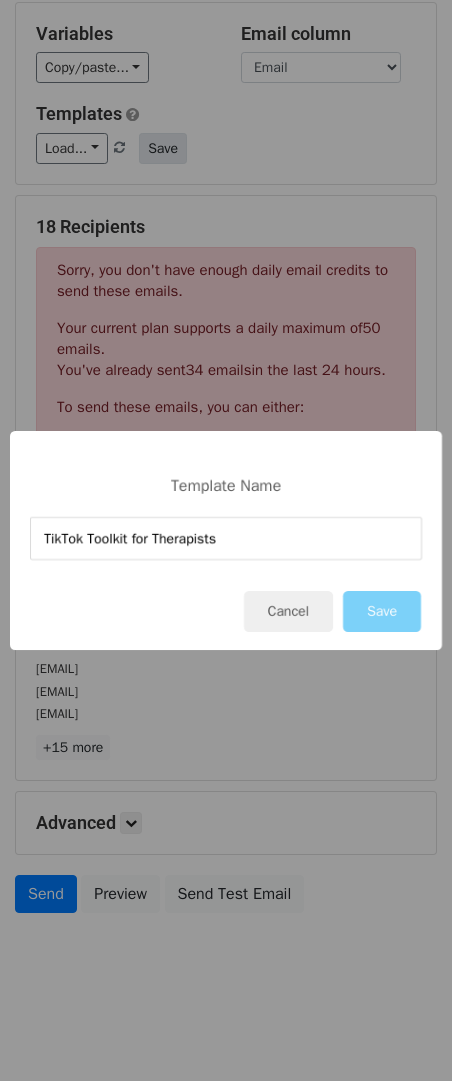 type on "TikTok Toolkit for Therapists" 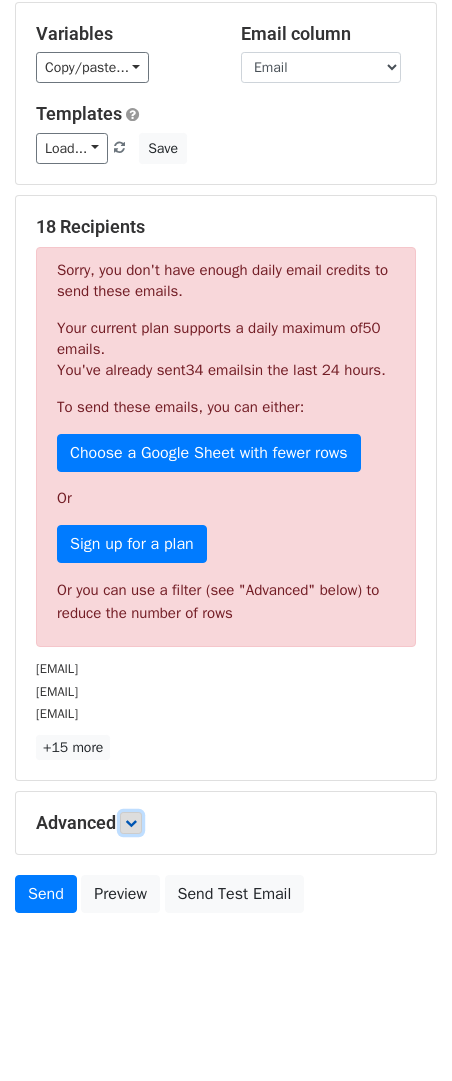 click at bounding box center (131, 823) 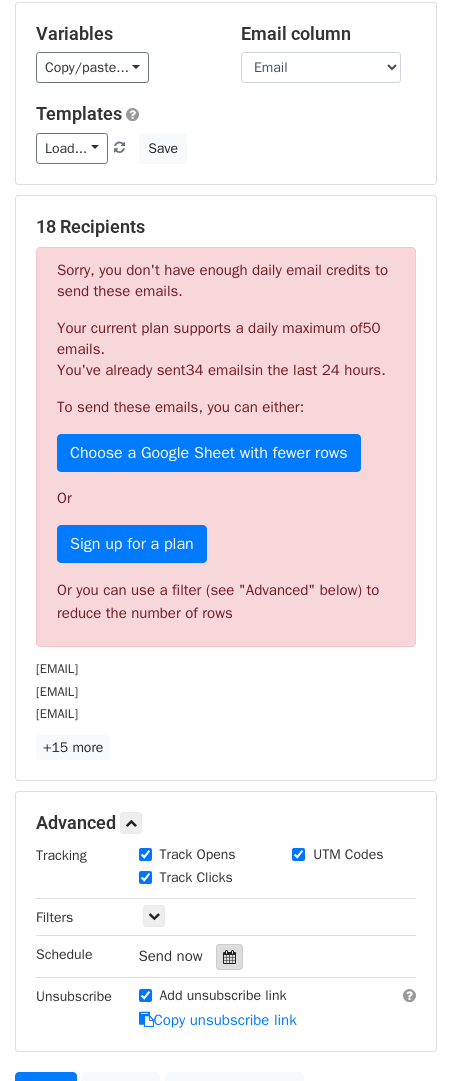 click at bounding box center (229, 957) 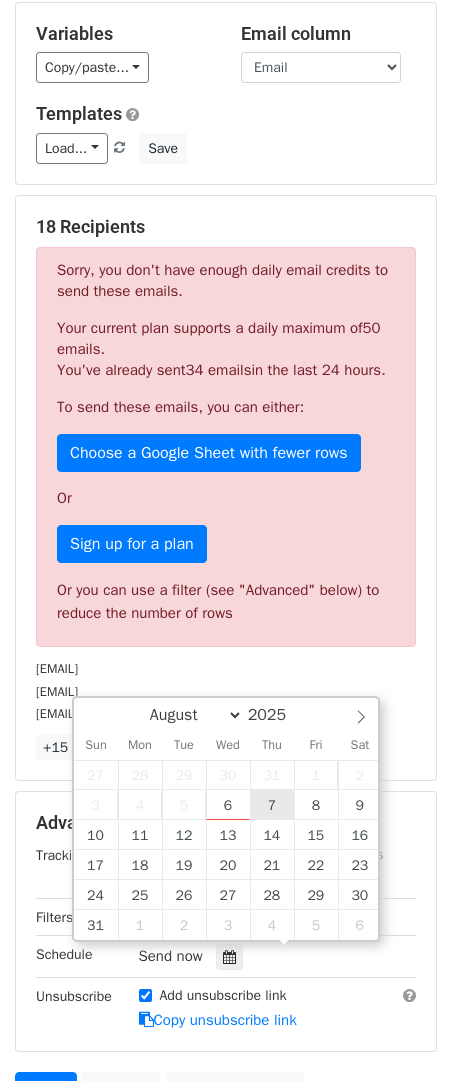 type on "2025-08-07 12:00" 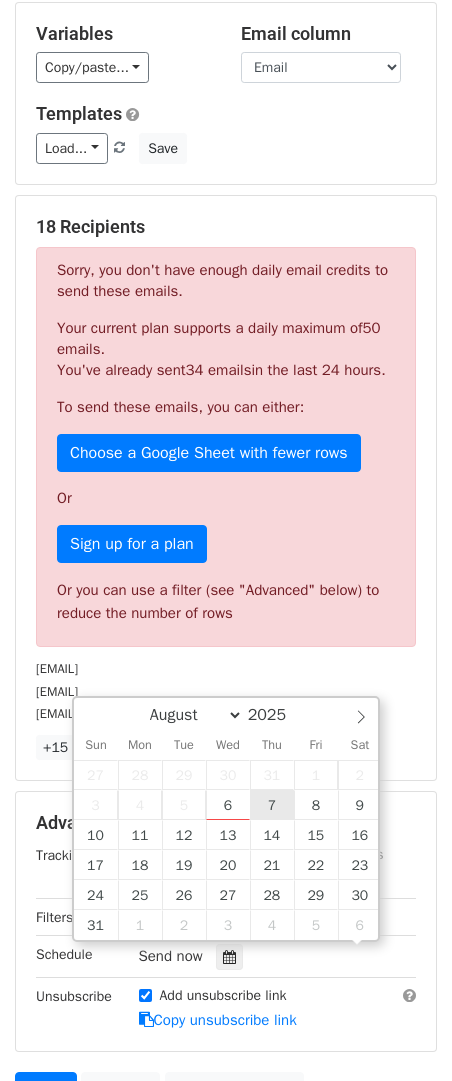 scroll, scrollTop: 1, scrollLeft: 0, axis: vertical 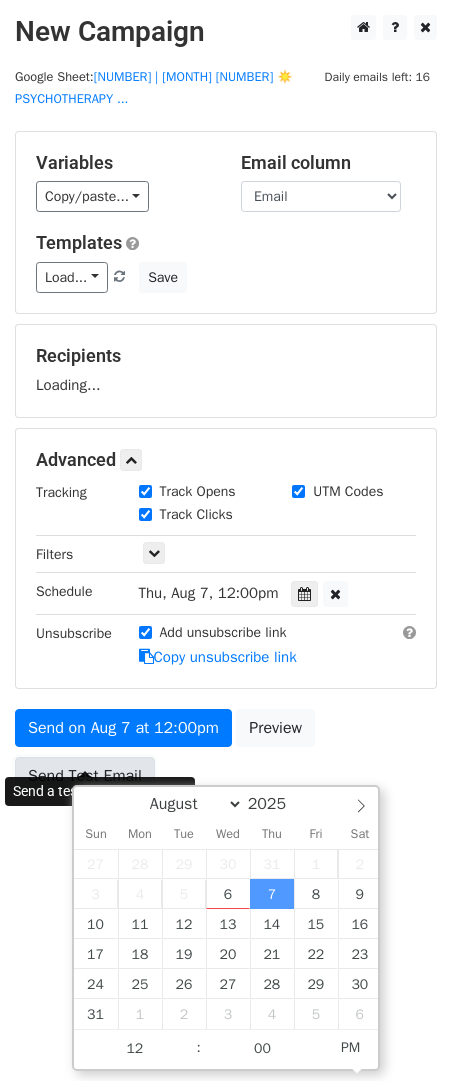 click on "Send Test Email" at bounding box center (85, 776) 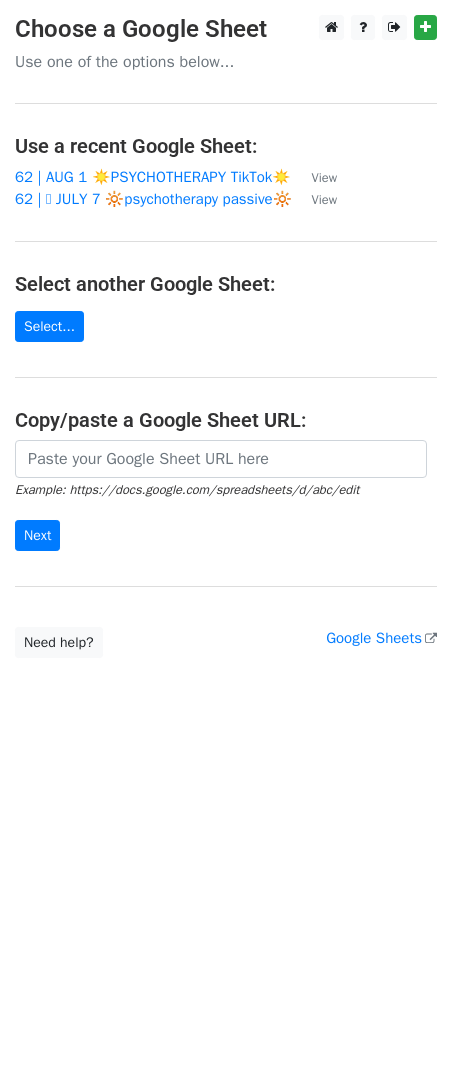 scroll, scrollTop: 0, scrollLeft: 0, axis: both 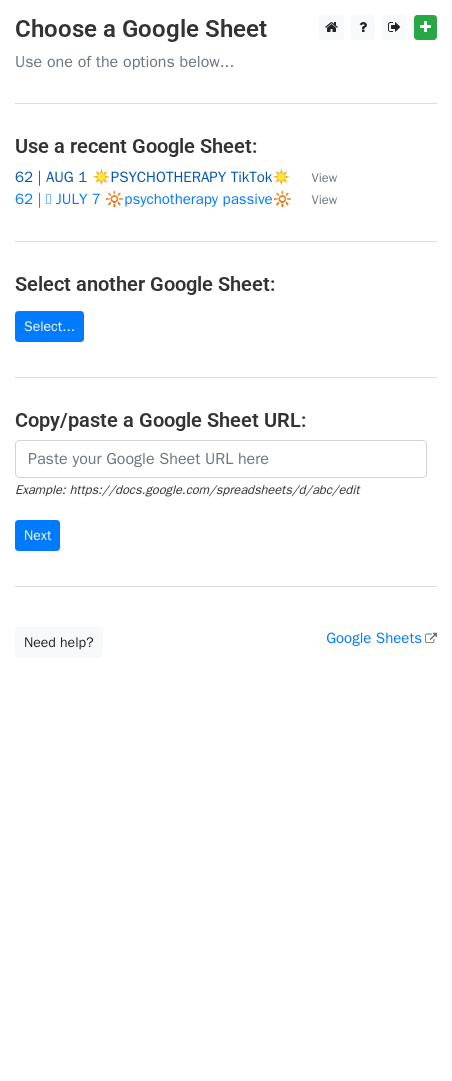 click on "62 | AUG 1 ☀️PSYCHOTHERAPY TikTok☀️" at bounding box center [153, 177] 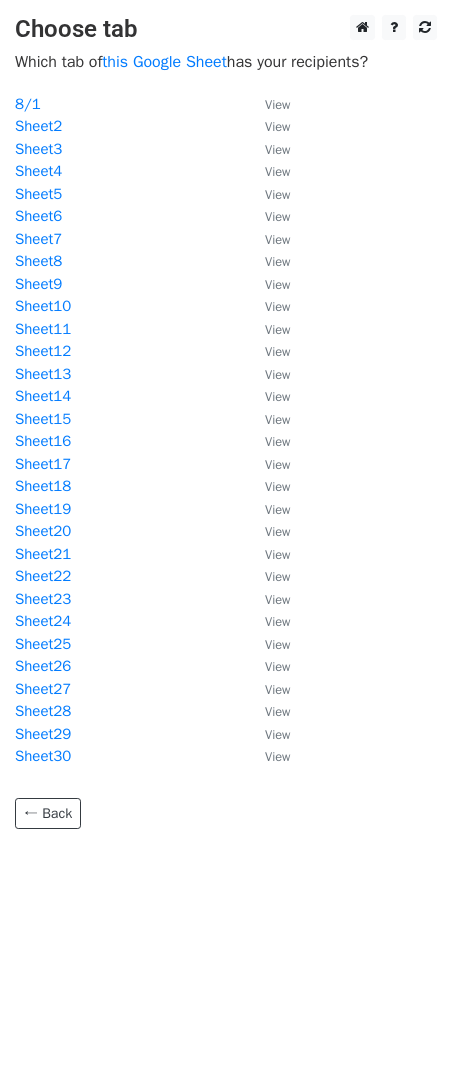 scroll, scrollTop: 0, scrollLeft: 0, axis: both 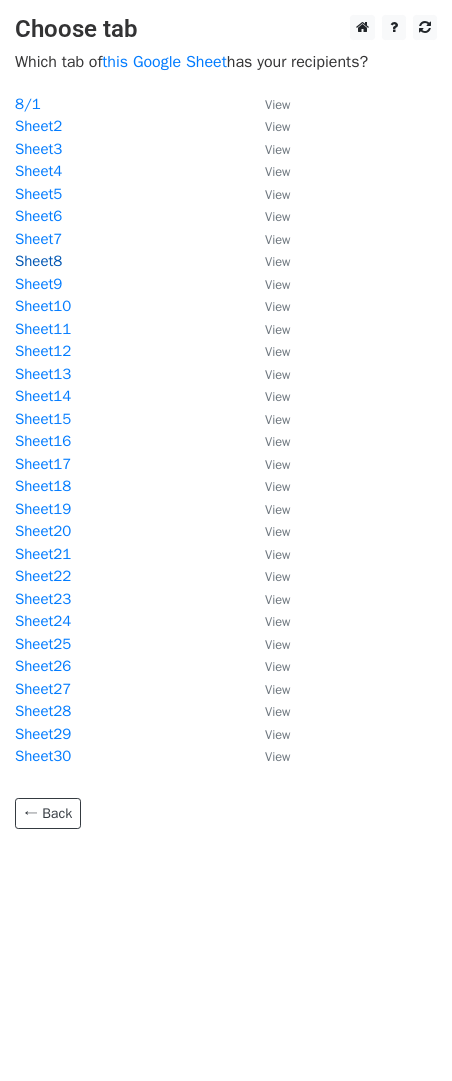 click on "Sheet8" at bounding box center [38, 261] 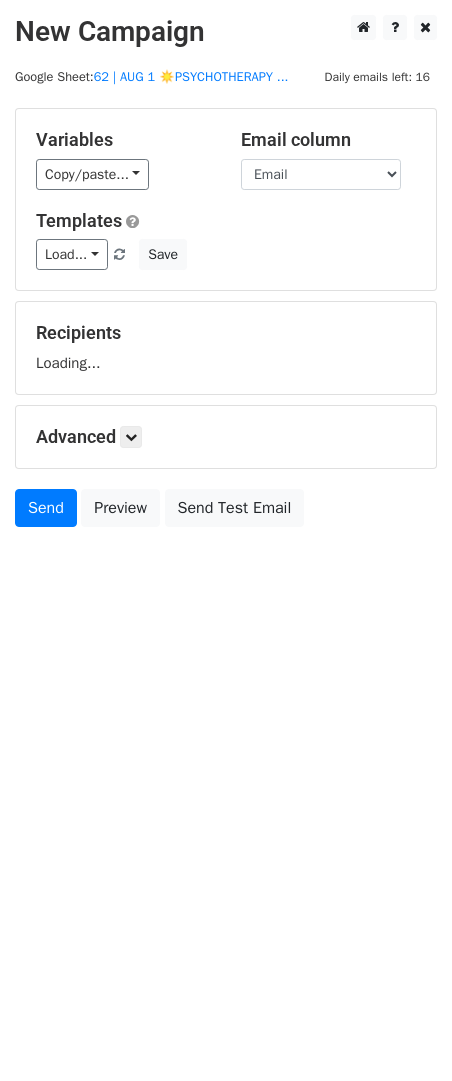 scroll, scrollTop: 0, scrollLeft: 0, axis: both 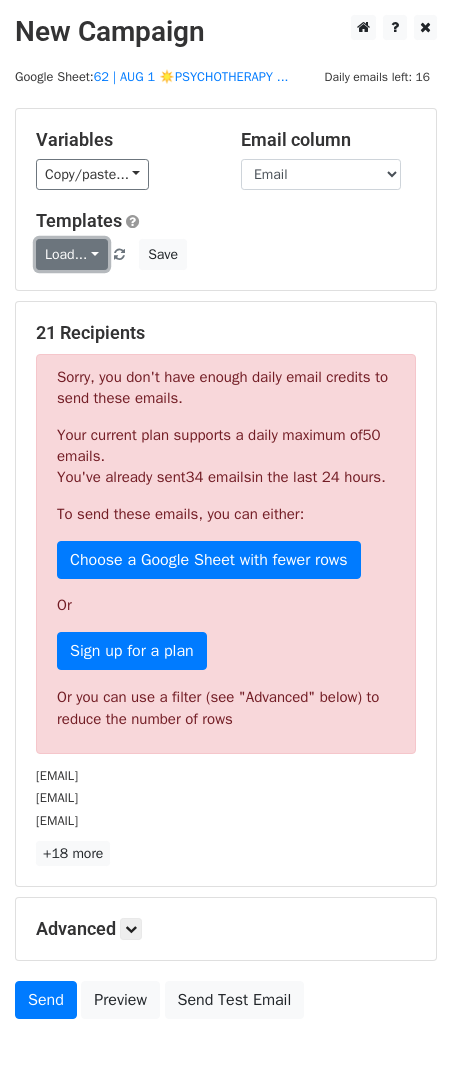 click on "Load..." at bounding box center [72, 254] 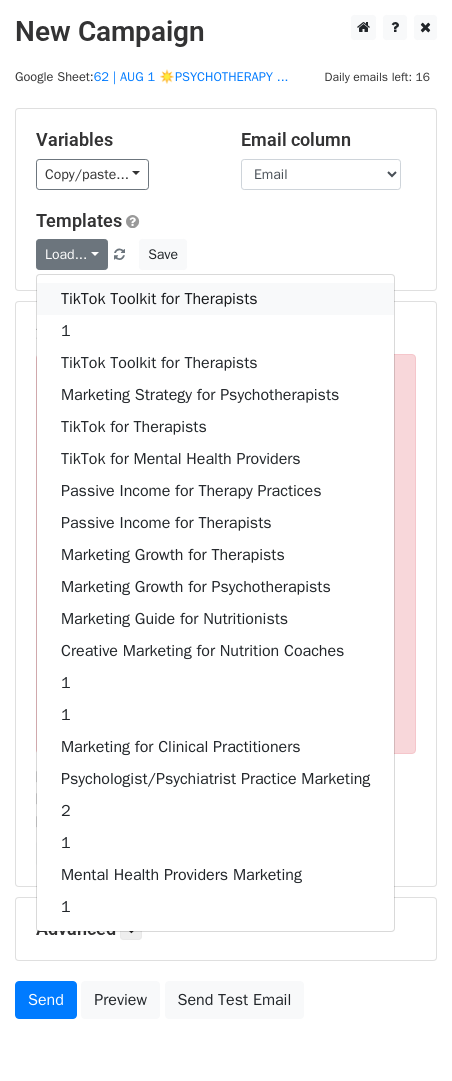 click on "TikTok Toolkit for Therapists" at bounding box center [215, 299] 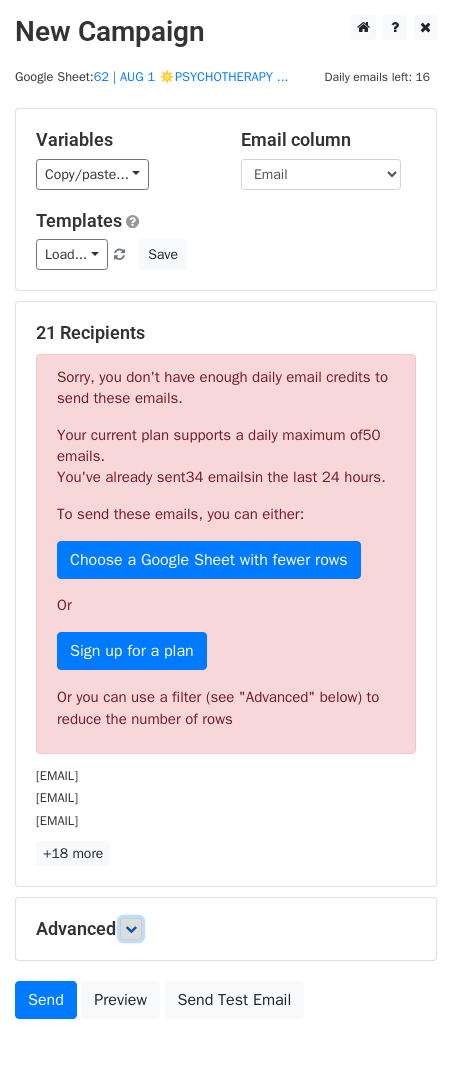 click at bounding box center [131, 929] 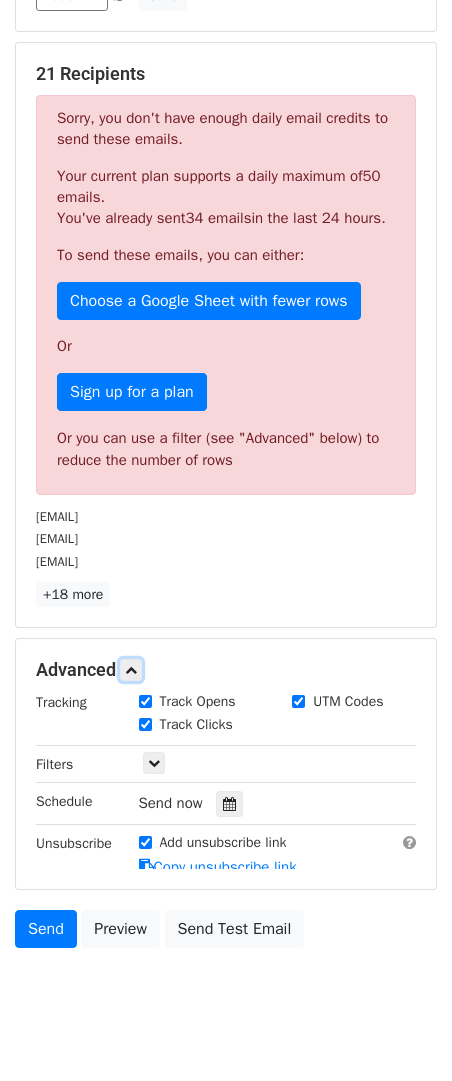 scroll, scrollTop: 325, scrollLeft: 0, axis: vertical 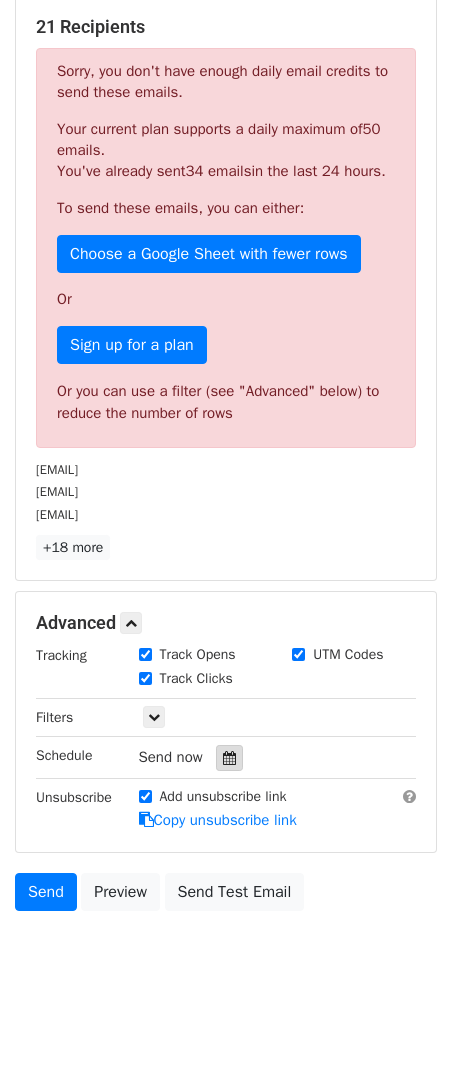 click at bounding box center [229, 758] 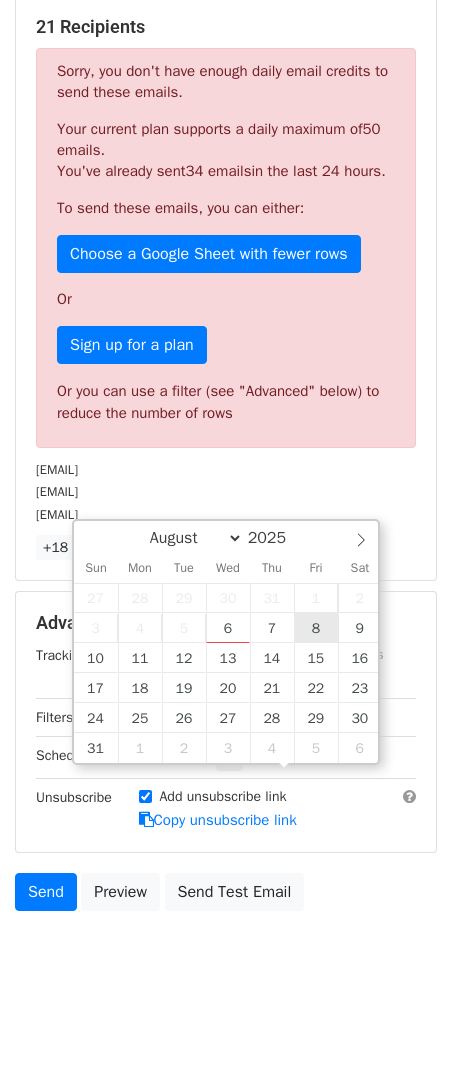 type on "2025-08-08 12:00" 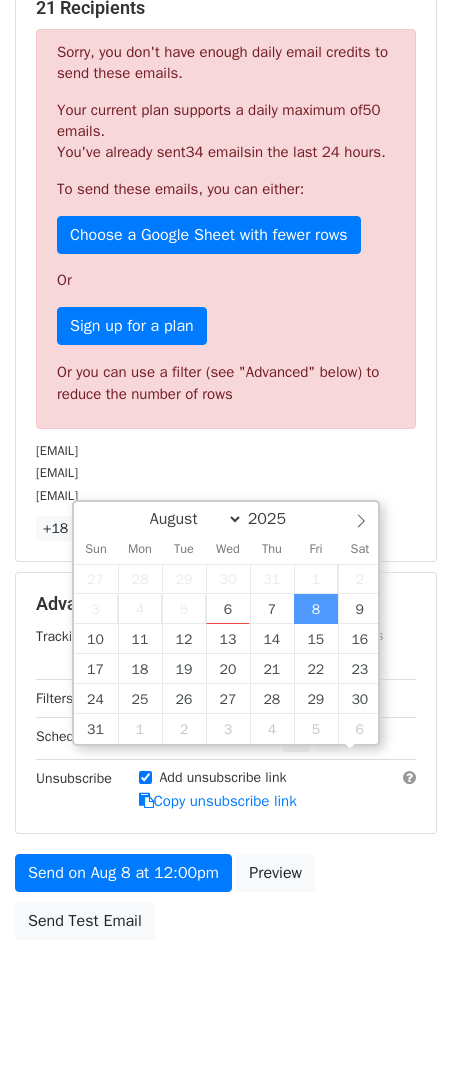 scroll, scrollTop: 1, scrollLeft: 0, axis: vertical 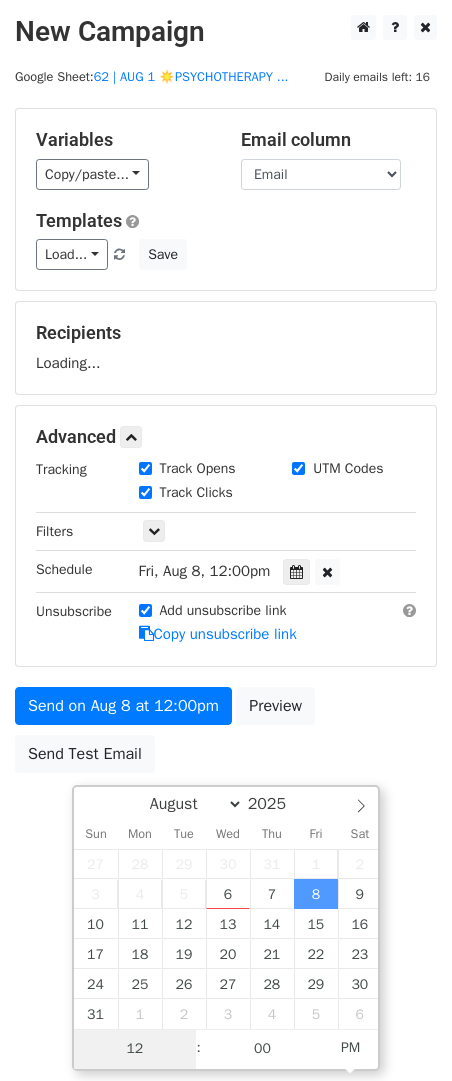 type on "2" 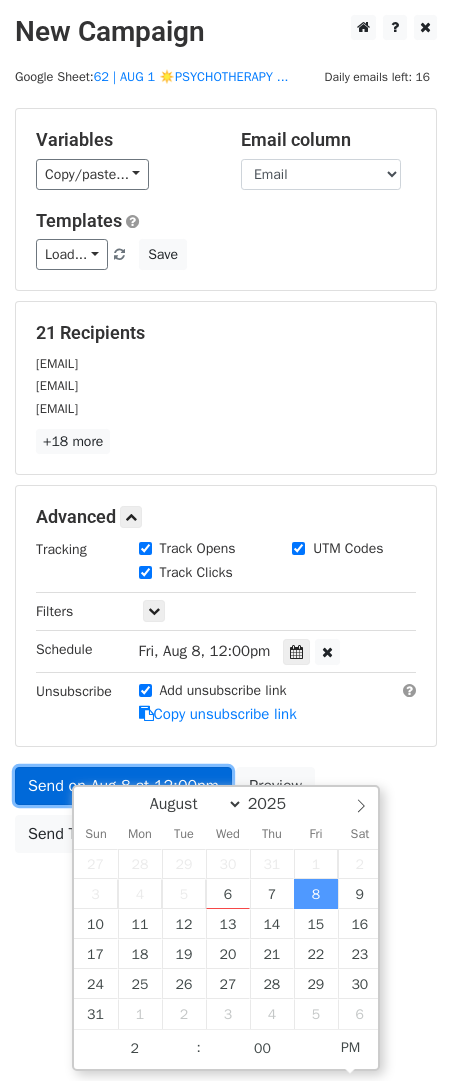 type on "2025-08-08 14:00" 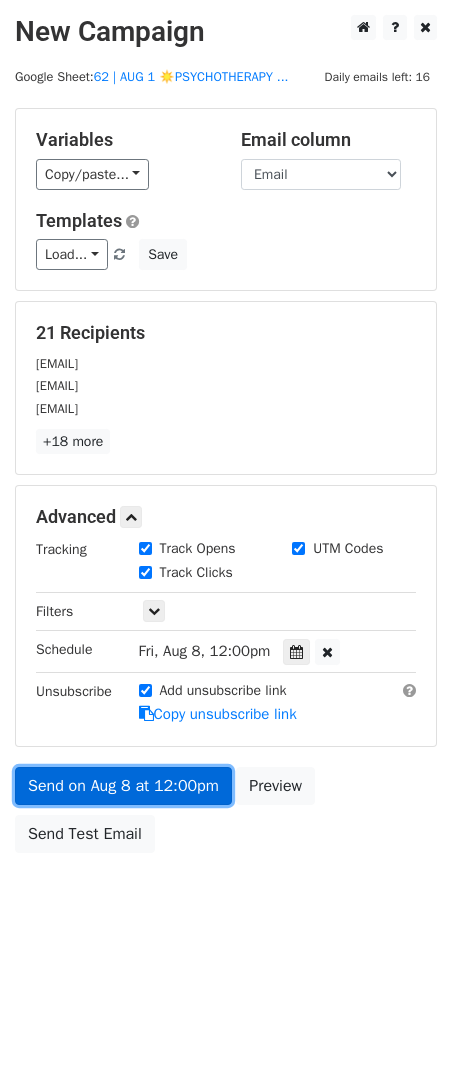 click on "Send on Aug 8 at 12:00pm" at bounding box center [123, 786] 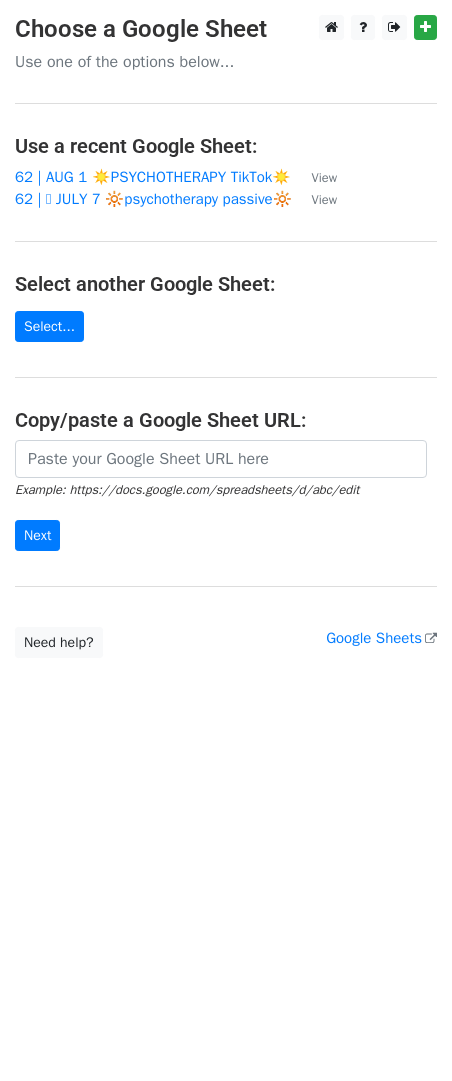scroll, scrollTop: 0, scrollLeft: 0, axis: both 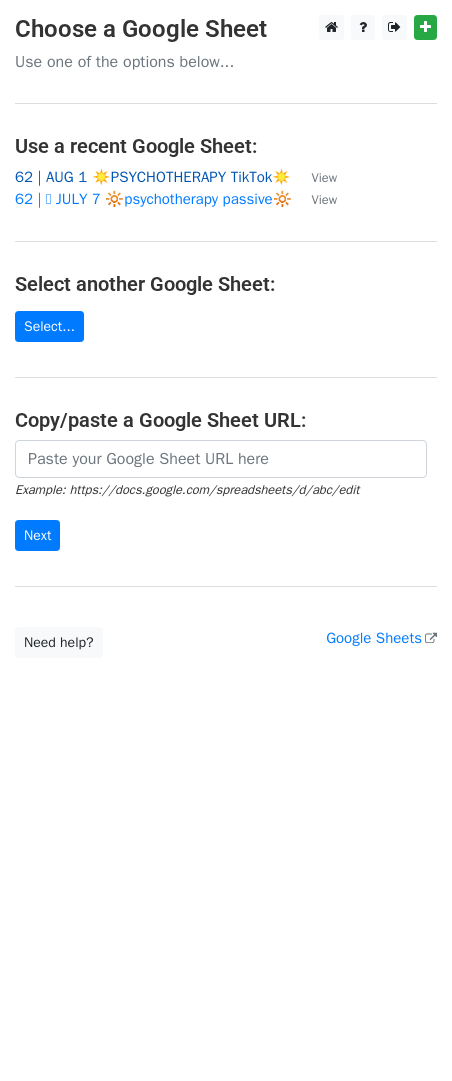 click on "62 | AUG 1 ☀️PSYCHOTHERAPY TikTok☀️" at bounding box center (153, 177) 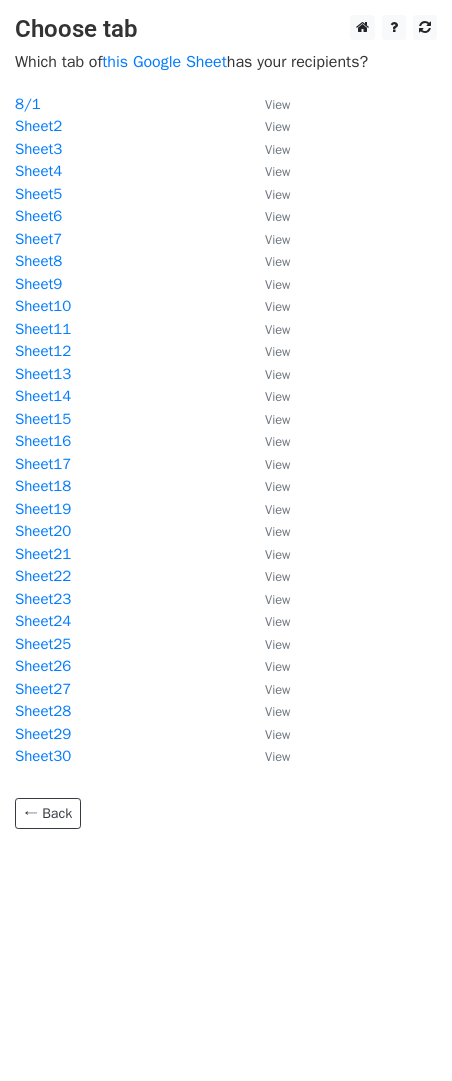 scroll, scrollTop: 0, scrollLeft: 0, axis: both 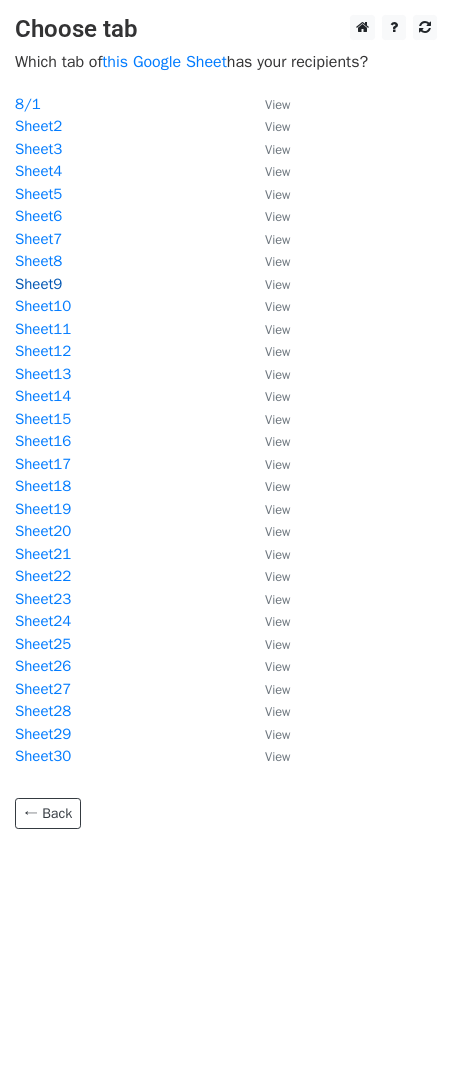 click on "Sheet9" at bounding box center [38, 284] 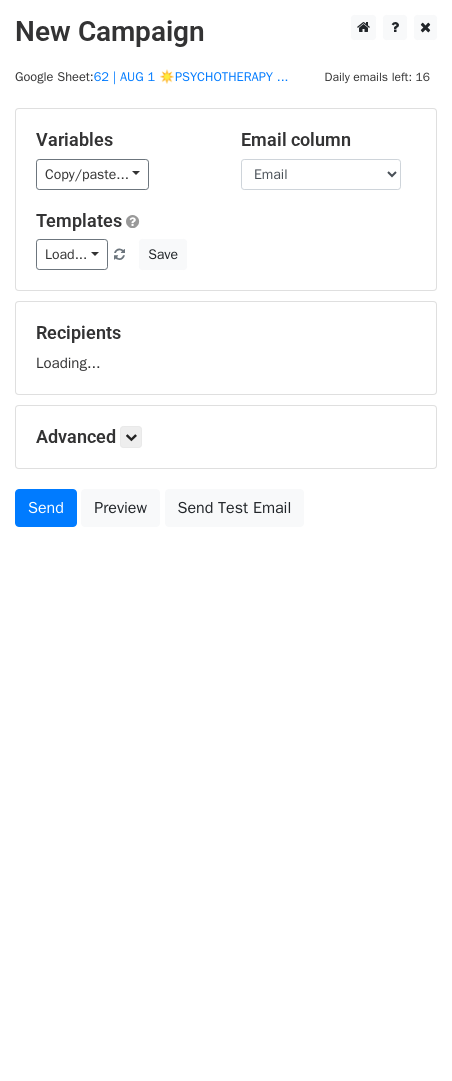 scroll, scrollTop: 0, scrollLeft: 0, axis: both 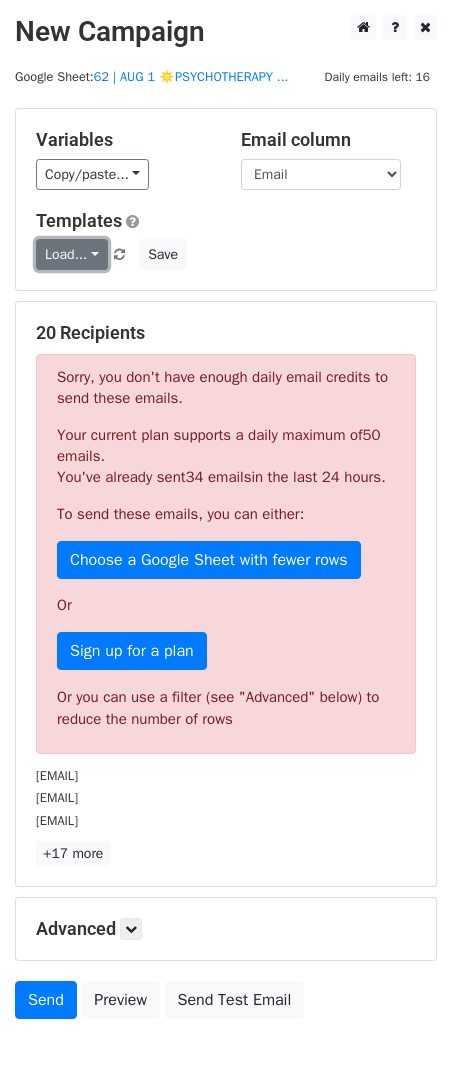 click on "Load..." at bounding box center (72, 254) 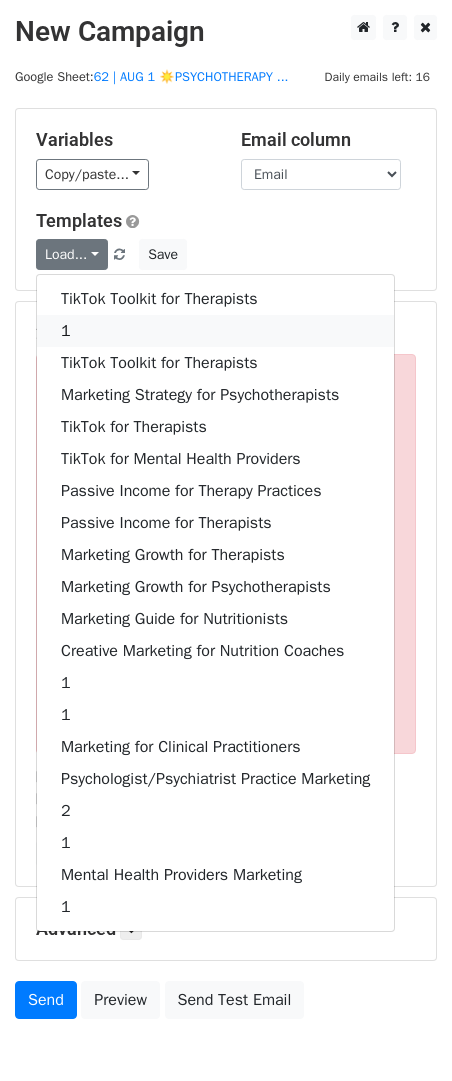 click on "1" at bounding box center (215, 331) 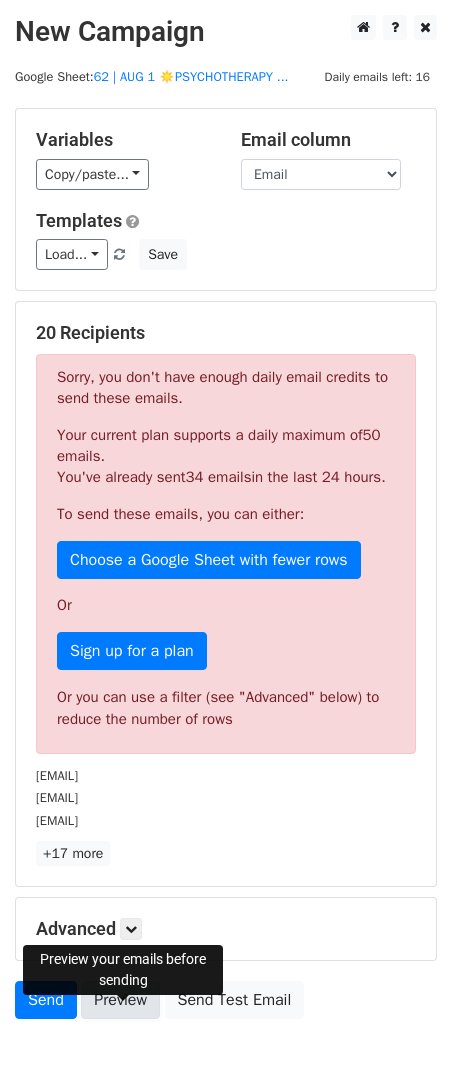 click on "Preview" at bounding box center (120, 1000) 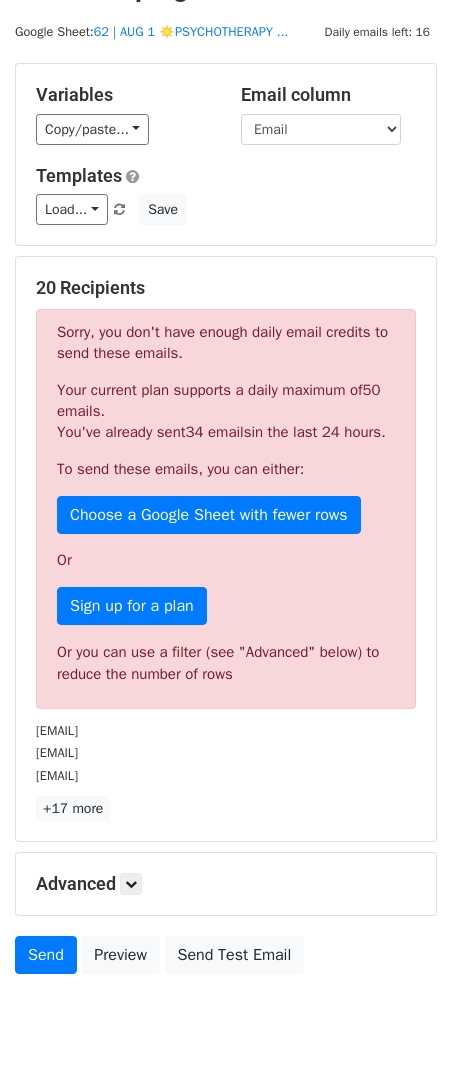 scroll, scrollTop: 129, scrollLeft: 0, axis: vertical 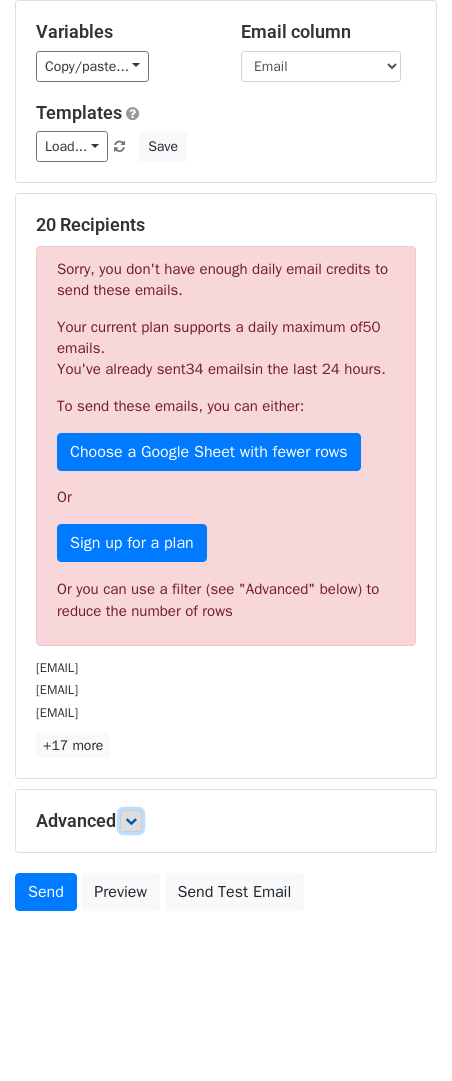 click at bounding box center [131, 821] 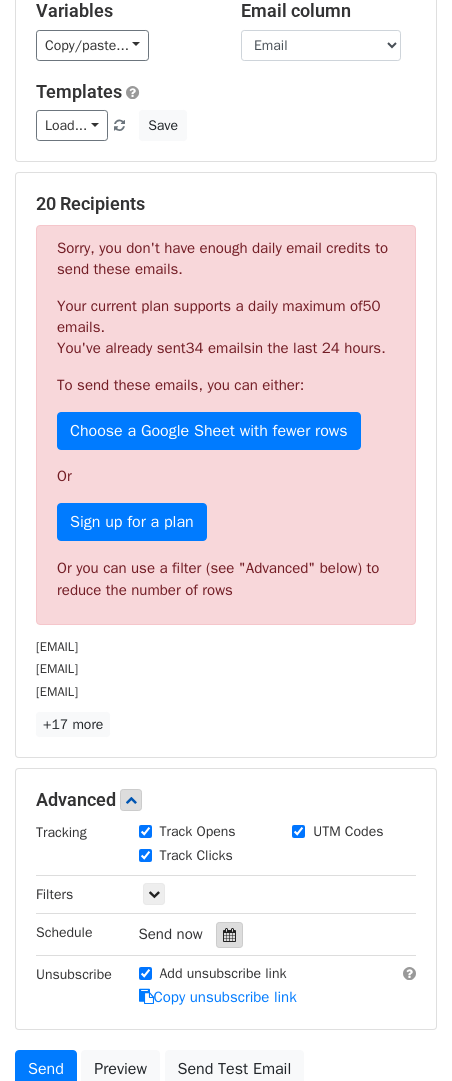 click at bounding box center [229, 935] 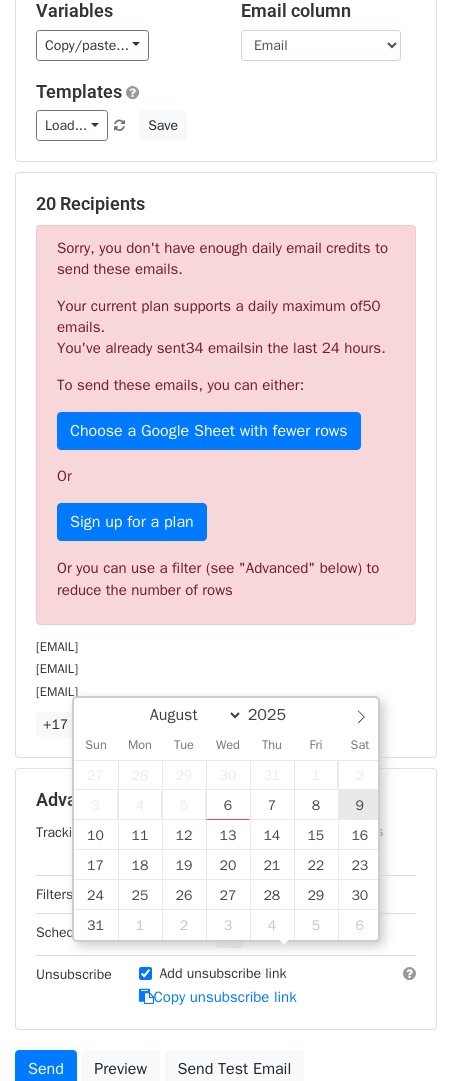type on "2025-08-09 12:00" 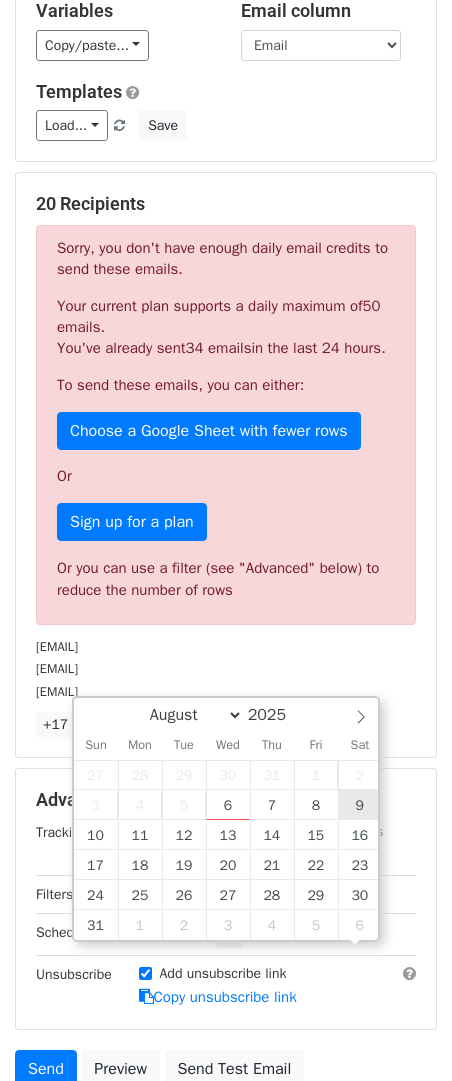 scroll, scrollTop: 1, scrollLeft: 0, axis: vertical 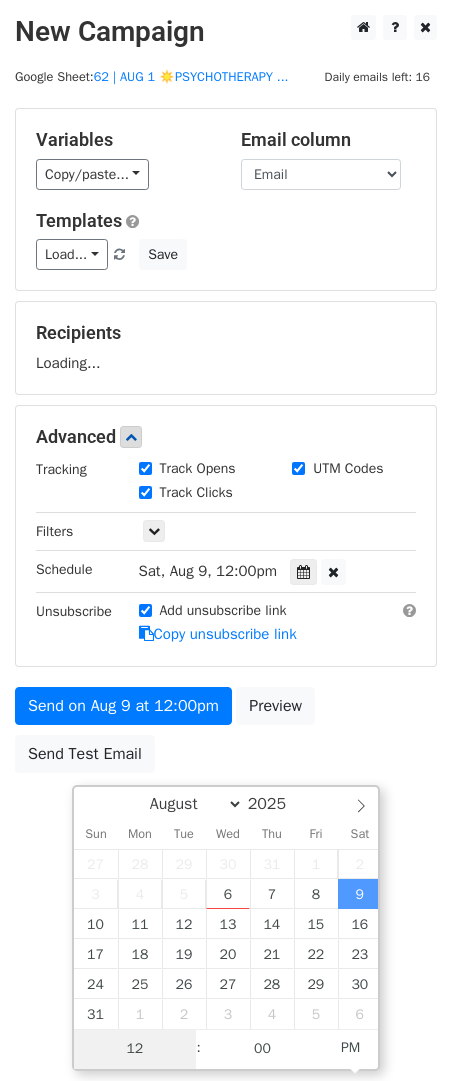 type on "3" 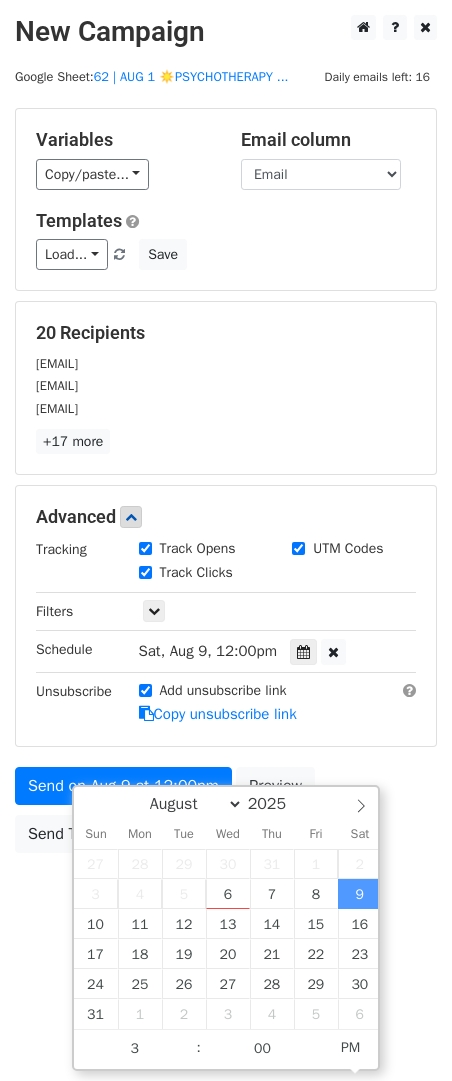 type on "2025-08-09 15:00" 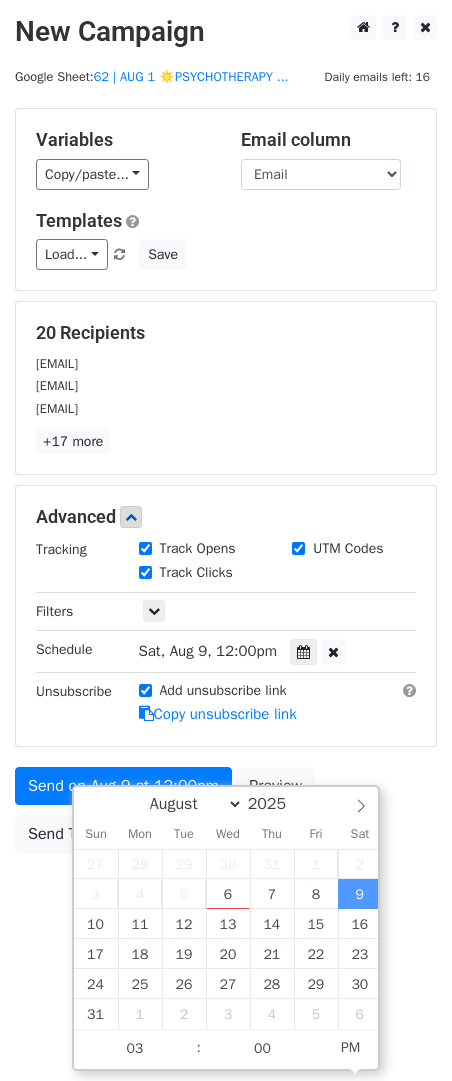 click on "New Campaign
Daily emails left: 16
Google Sheet:
62 | AUG 1 ☀️PSYCHOTHERAPY ...
Variables
Copy/paste...
{{Name}}
{{Email}}
Email column
Name
Email
Templates
Load...
TikTok Toolkit for Therapists
1
TikTok Toolkit for Therapists
Marketing Strategy for Psychotherapists
TikTok for Therapists
TikTok for Mental Health Providers
Passive Income for Therapy Practices
Passive Income for Therapists
Marketing Growth for Therapists
Marketing Growth for Psychotherapists
Marketing Guide for Nutritionists
Creative Marketing for Nutrition Coaches
1
1
Marketing for Clinical Practitioners
Psychologist/Psychiatrist Practice Marketing
2
1
Mental Health Providers Marketing
1
Save
20 Recipients
janet@janetsimsmft.com
nancy@letsmindset.com
MilenaLMFT@gmail.com
+17 more
20 Recipients
×" at bounding box center [226, 479] 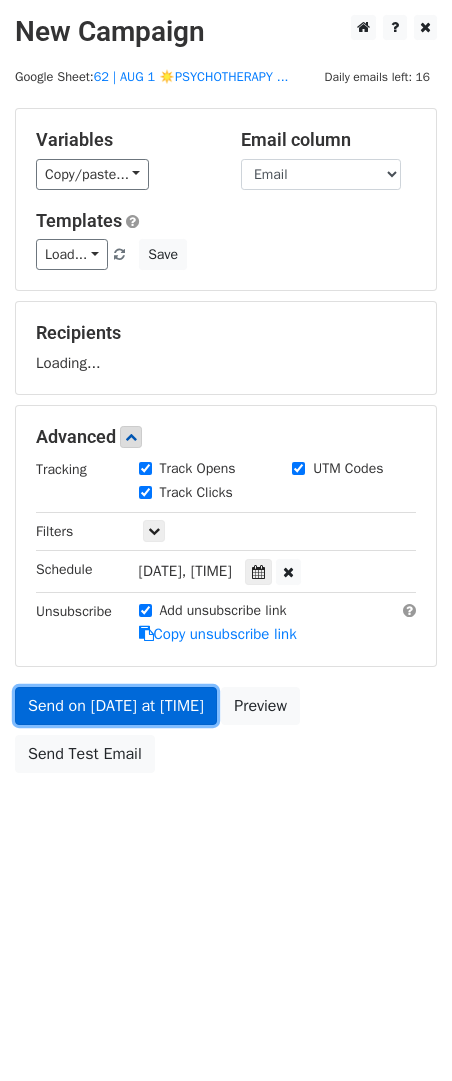 click on "Variables
Copy/paste...
{{Name}}
{{Email}}
Email column
Name
Email
Templates
Load...
TikTok Toolkit for Therapists
1
TikTok Toolkit for Therapists
Marketing Strategy for Psychotherapists
TikTok for Therapists
TikTok for Mental Health Providers
Passive Income for Therapy Practices
Passive Income for Therapists
Marketing Growth for Therapists
Marketing Growth for Psychotherapists
Marketing Guide for Nutritionists
Creative Marketing for Nutrition Coaches
1
1
Marketing for Clinical Practitioners
Psychologist/Psychiatrist Practice Marketing
2
1
Mental Health Providers Marketing
1
Save
Recipients Loading...
Advanced
Tracking
Track Opens
UTM Codes
Track Clicks
Filters
Only include spreadsheet rows that match the following filters:
Schedule" at bounding box center [226, 445] 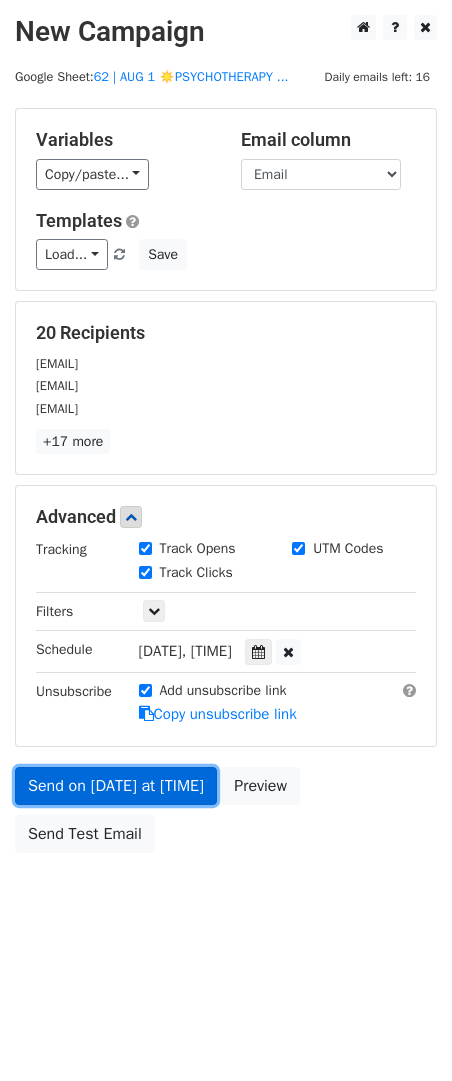 click on "Send on Aug 9 at 3:00pm" at bounding box center (116, 786) 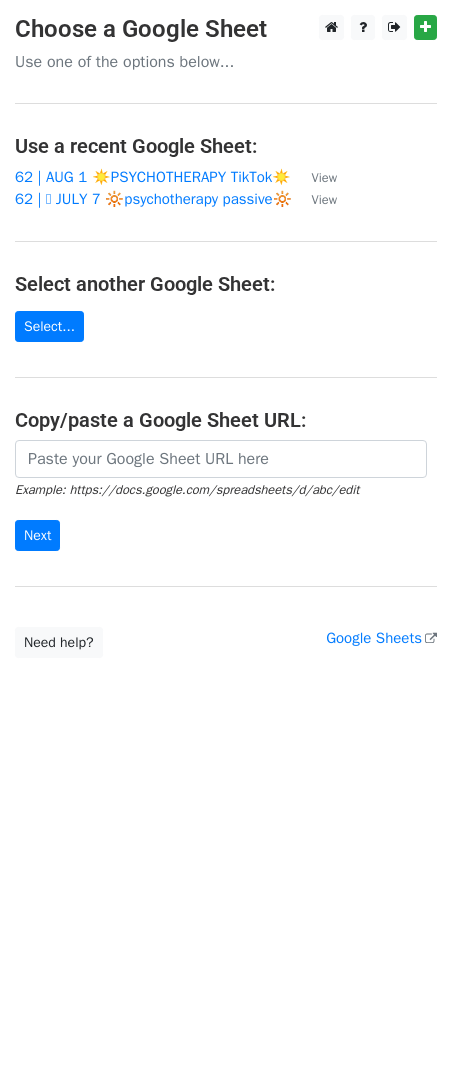 scroll, scrollTop: 0, scrollLeft: 0, axis: both 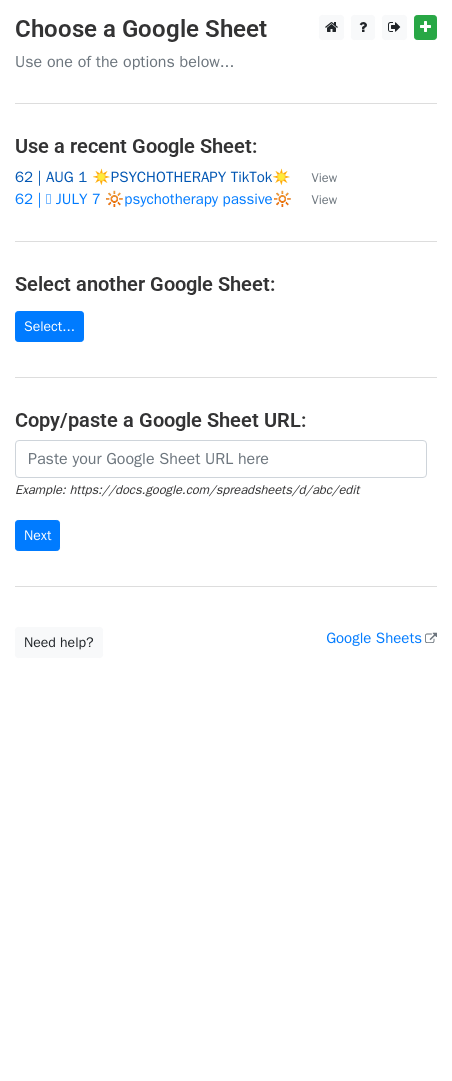 click on "62 | AUG 1 ☀️PSYCHOTHERAPY TikTok☀️" at bounding box center [153, 177] 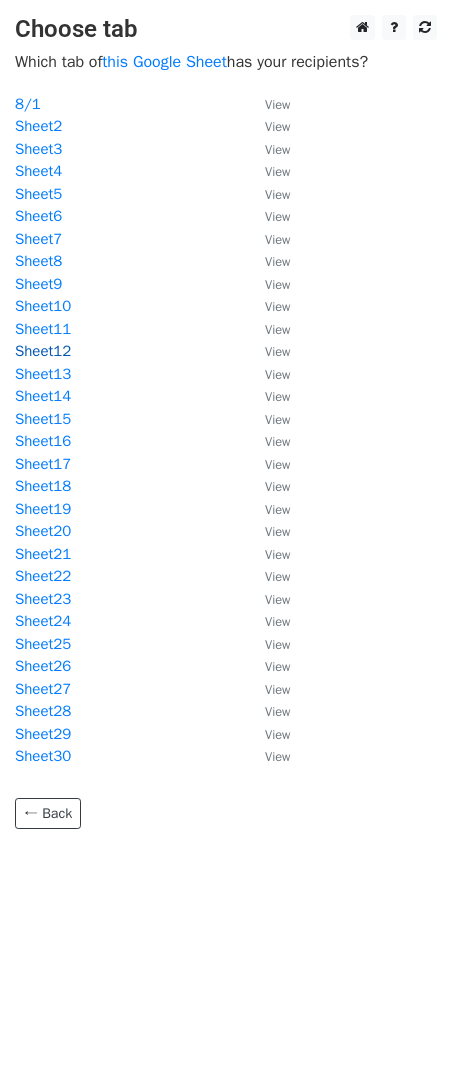 scroll, scrollTop: 0, scrollLeft: 0, axis: both 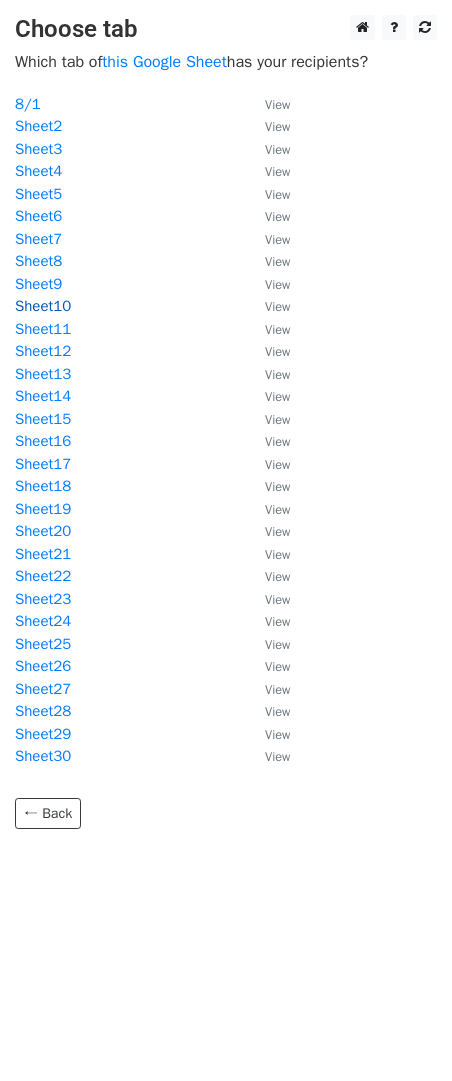 click on "Sheet10" at bounding box center (43, 306) 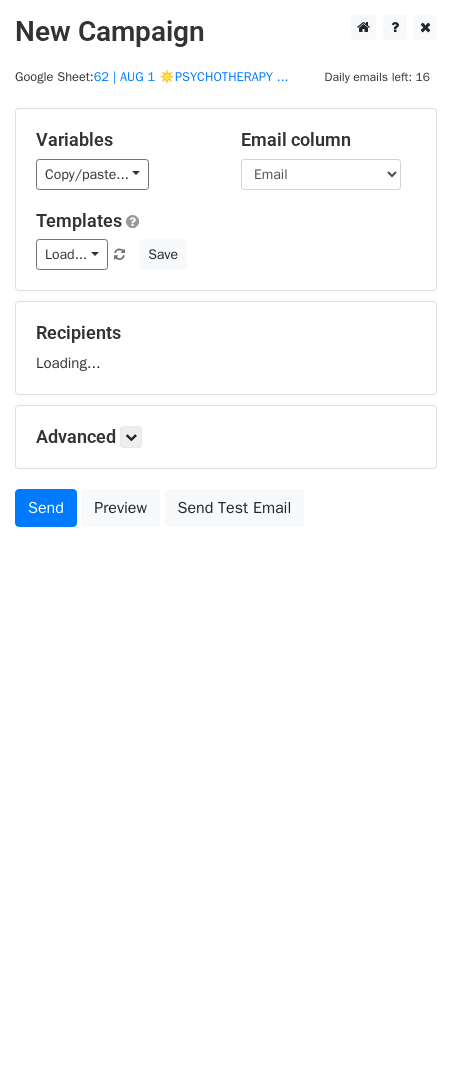 scroll, scrollTop: 0, scrollLeft: 0, axis: both 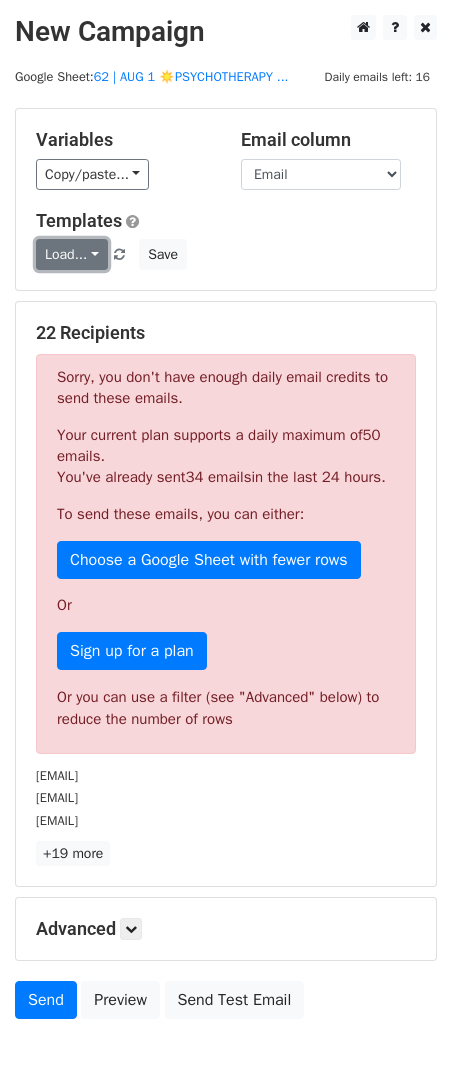 click on "Load..." at bounding box center (72, 254) 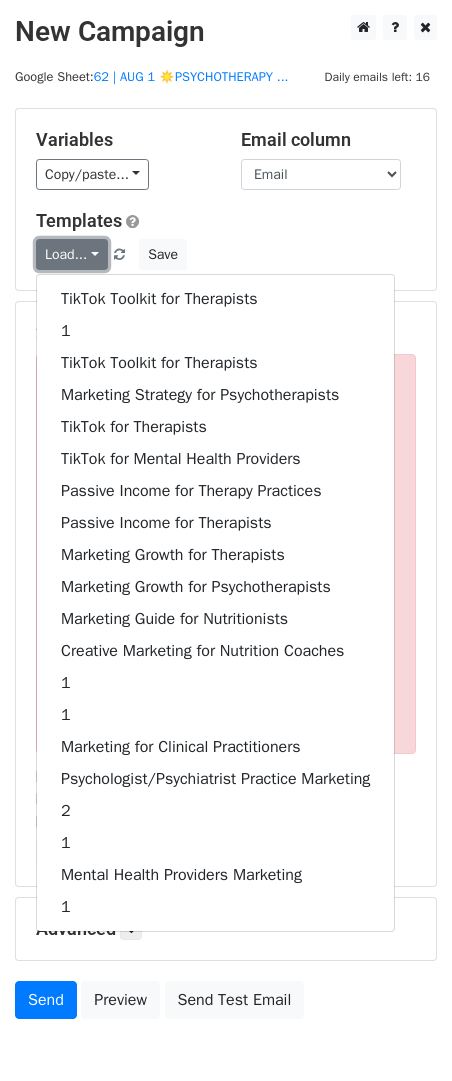 click on "Load..." at bounding box center [72, 254] 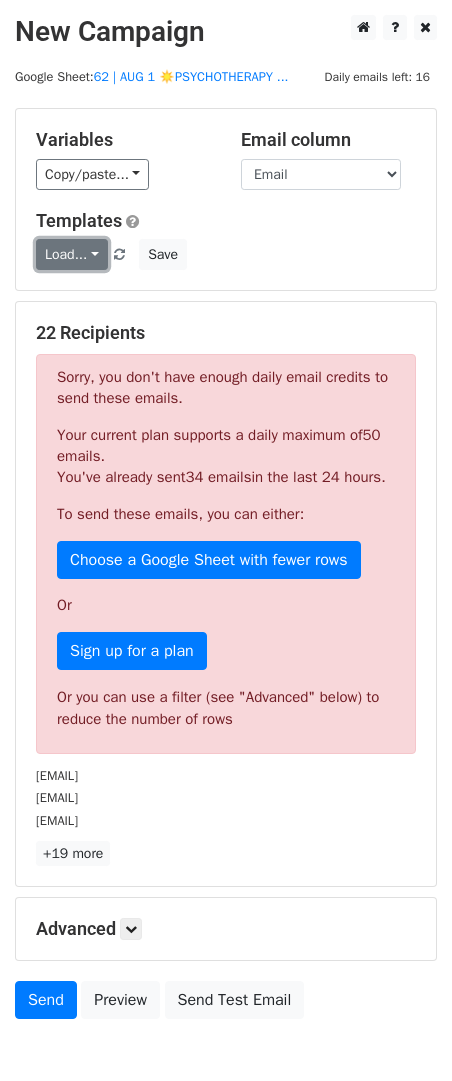click on "Load..." at bounding box center (72, 254) 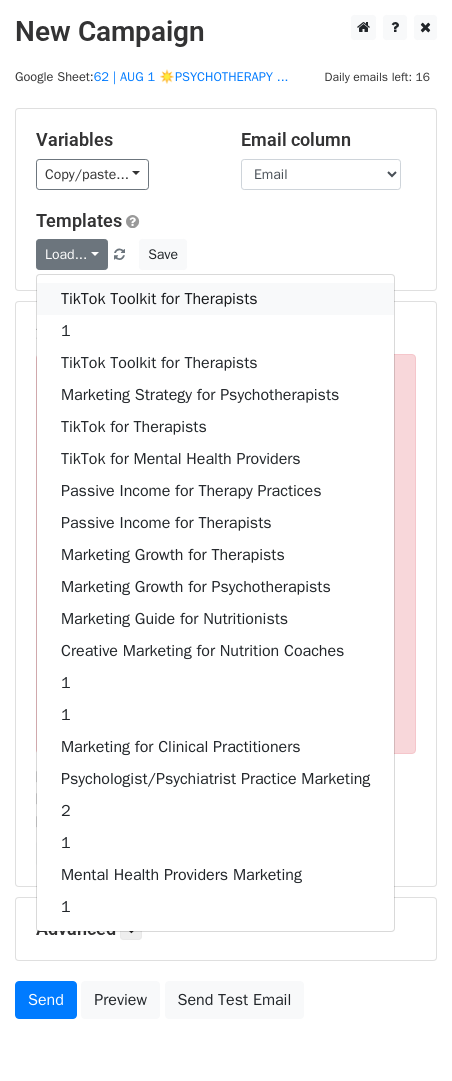click on "TikTok Toolkit for Therapists" at bounding box center (215, 299) 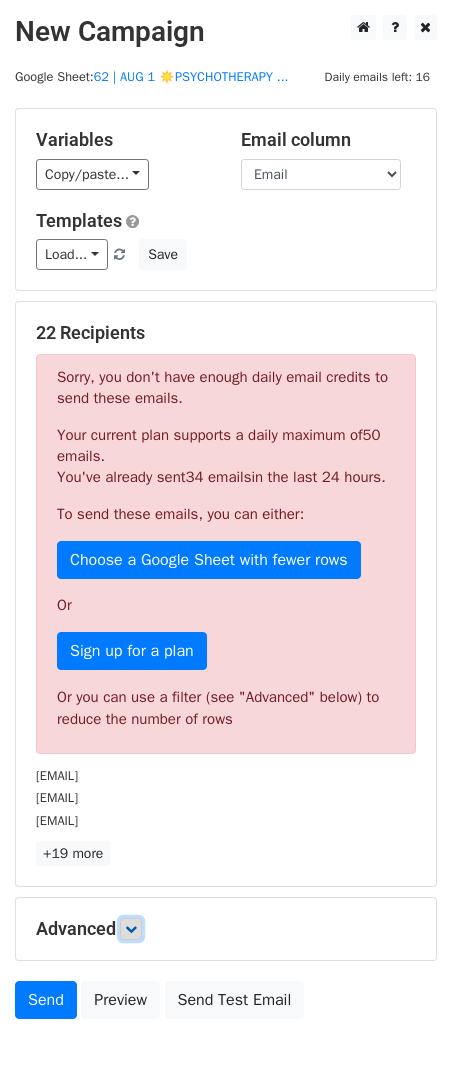 click at bounding box center [131, 929] 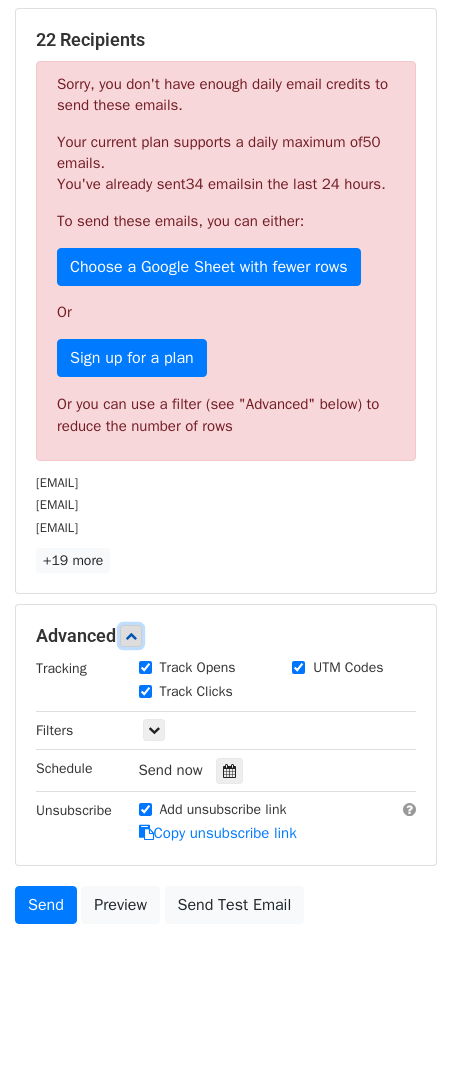 scroll, scrollTop: 325, scrollLeft: 0, axis: vertical 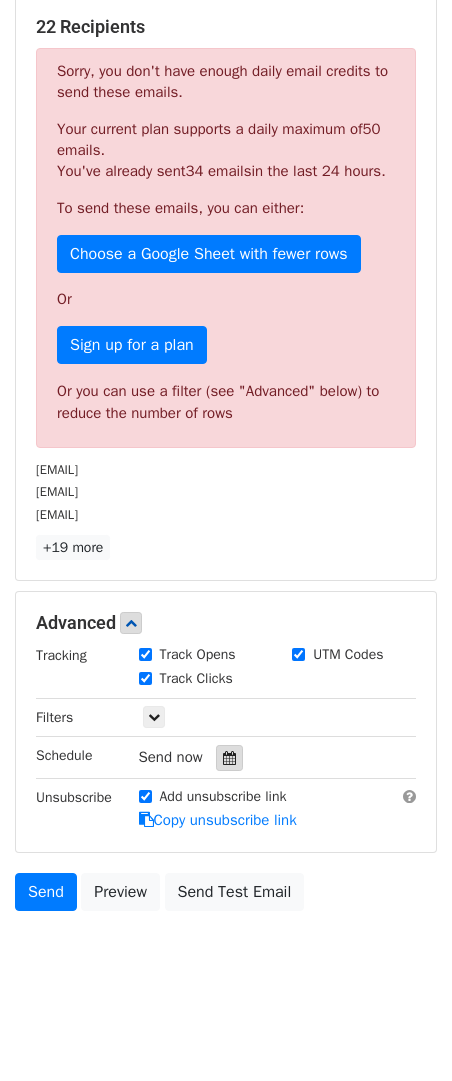 click at bounding box center (229, 758) 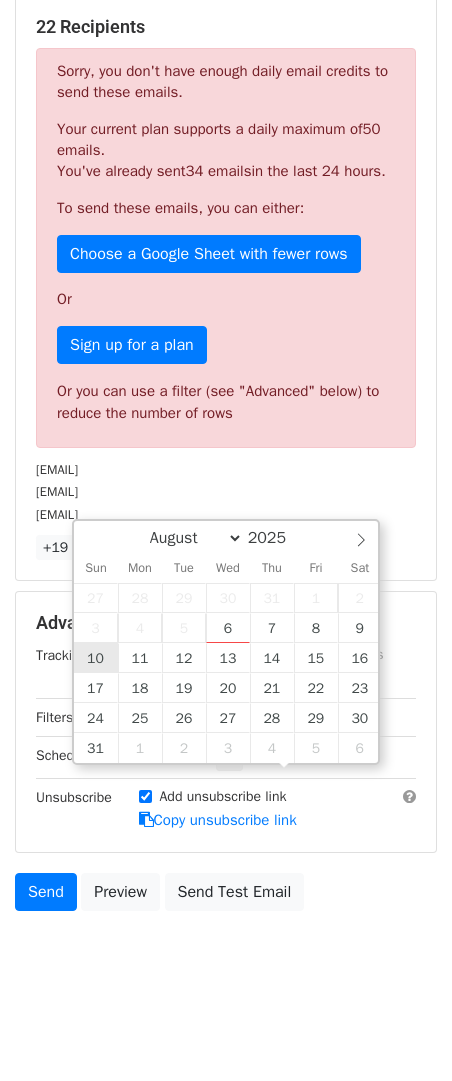 type on "2025-08-10 12:00" 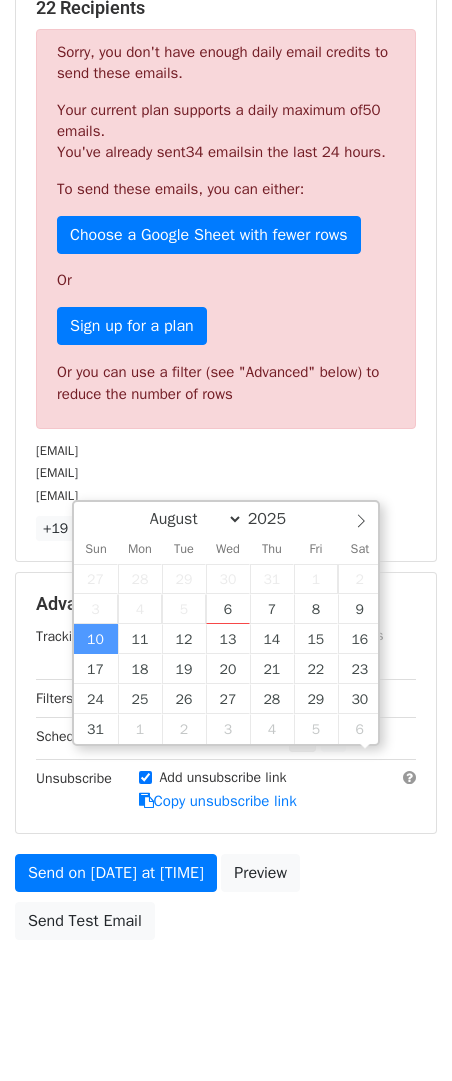scroll, scrollTop: 1, scrollLeft: 0, axis: vertical 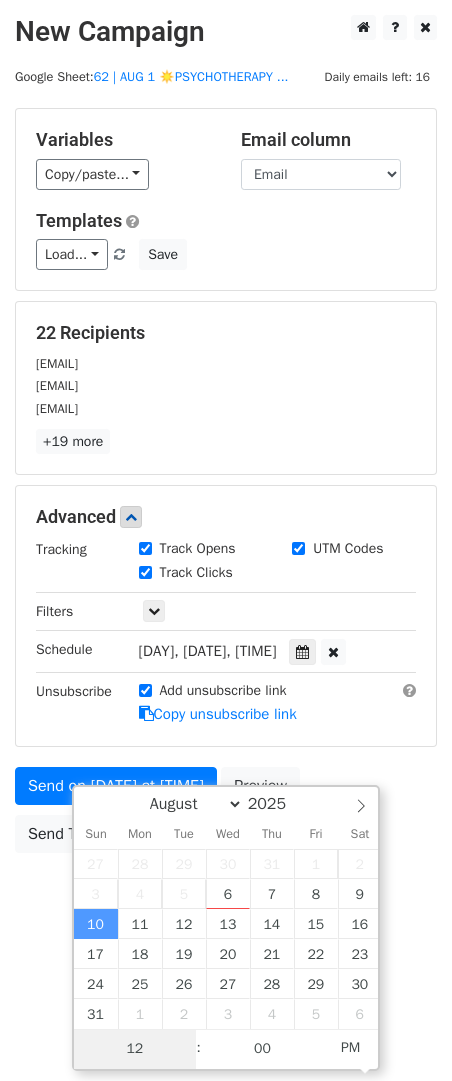 type on "3" 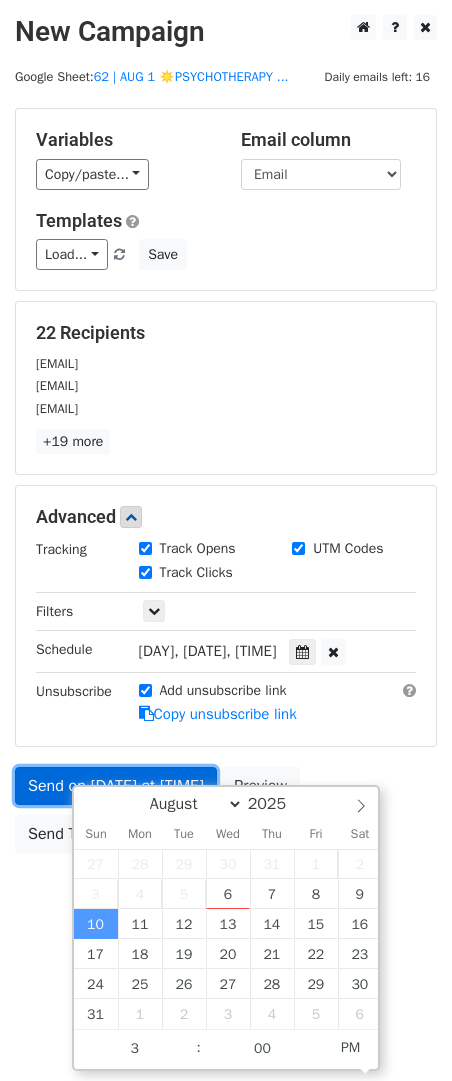 type on "2025-08-10 15:00" 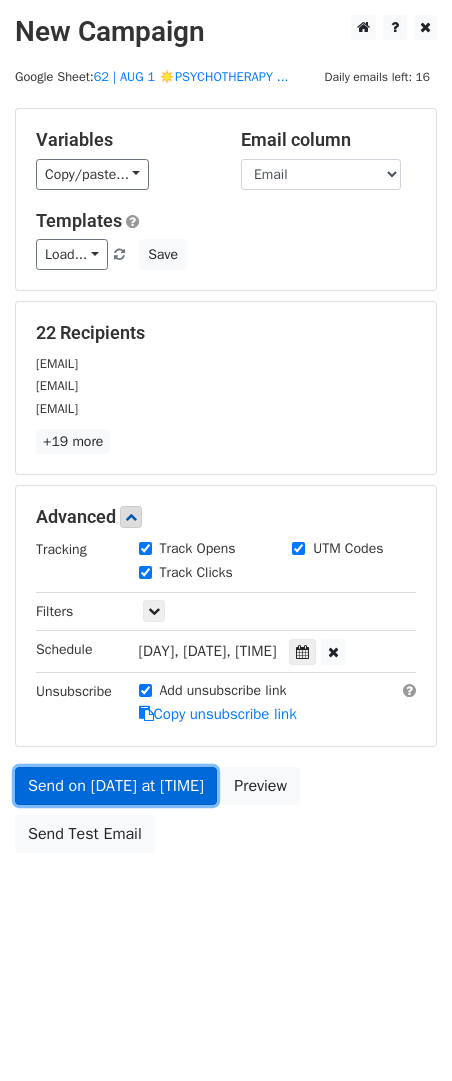 click on "Send on Aug 10 at 12:00pm" at bounding box center [116, 786] 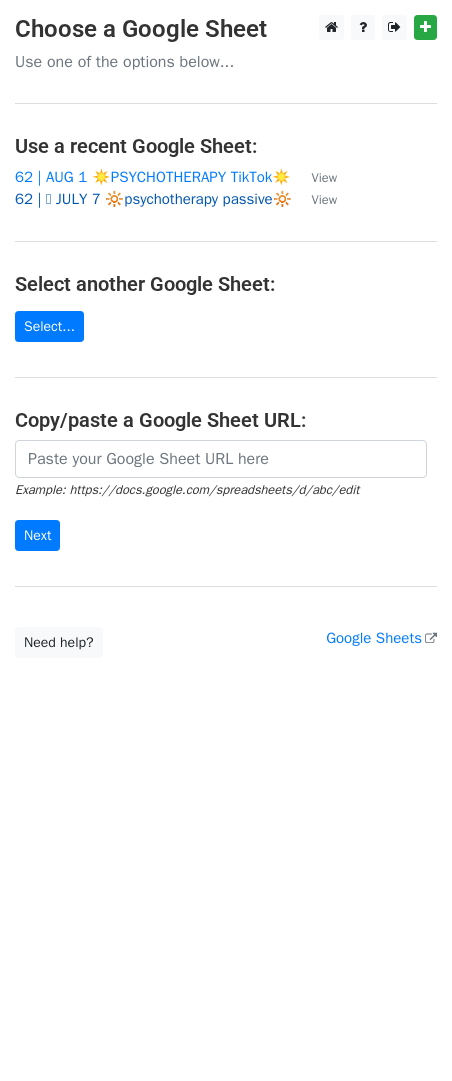 scroll, scrollTop: 0, scrollLeft: 0, axis: both 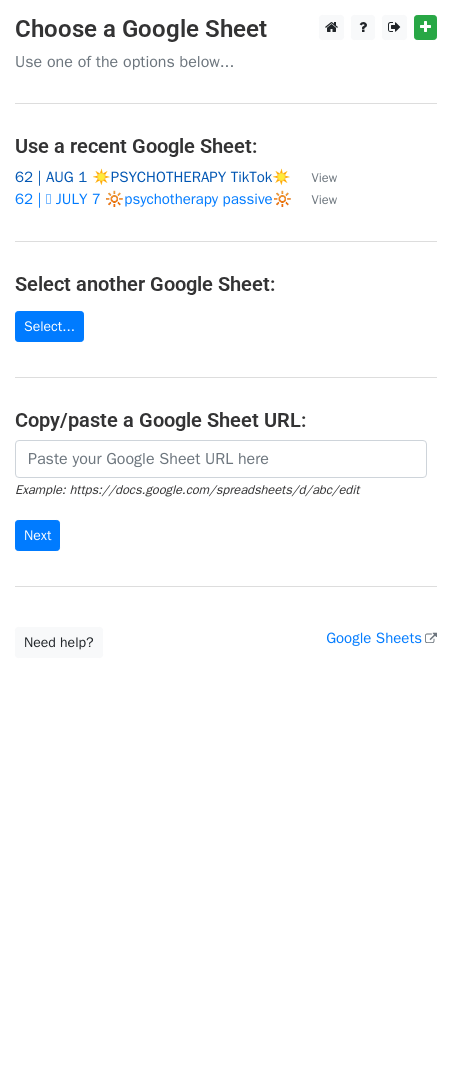 click on "62 | AUG 1 ☀️PSYCHOTHERAPY TikTok☀️" at bounding box center (153, 177) 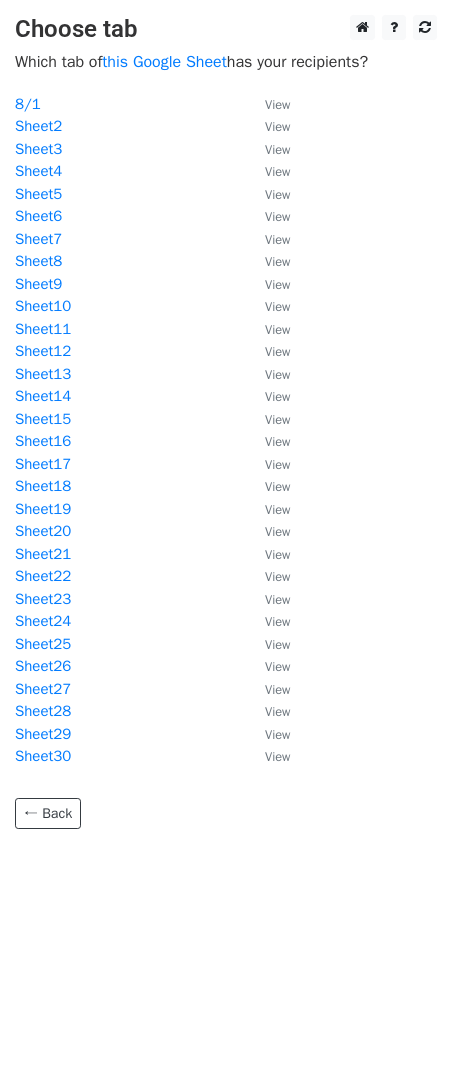 scroll, scrollTop: 0, scrollLeft: 0, axis: both 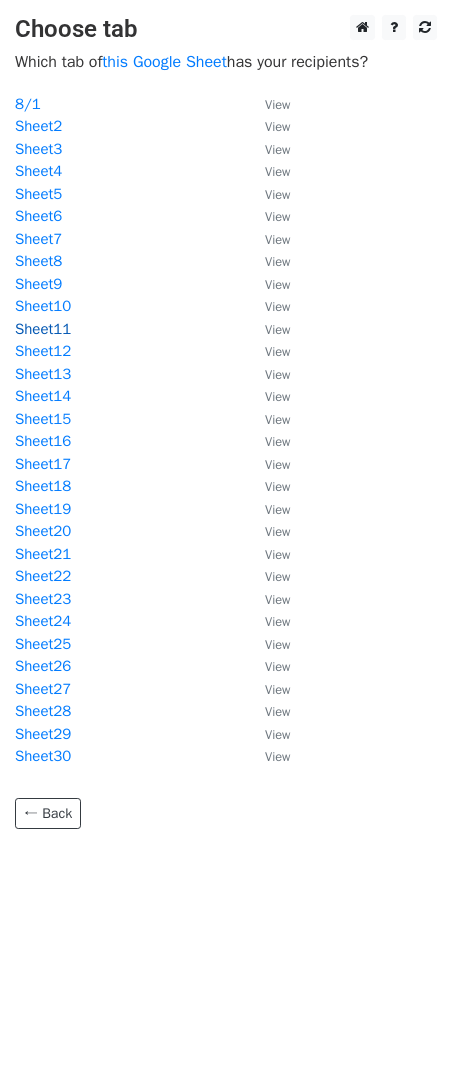 click on "Sheet11" at bounding box center [43, 329] 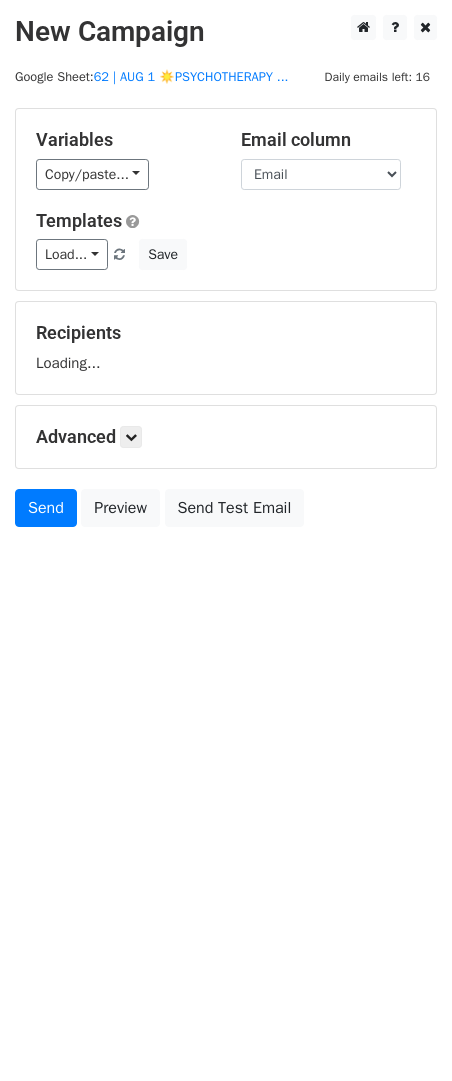 scroll, scrollTop: 0, scrollLeft: 0, axis: both 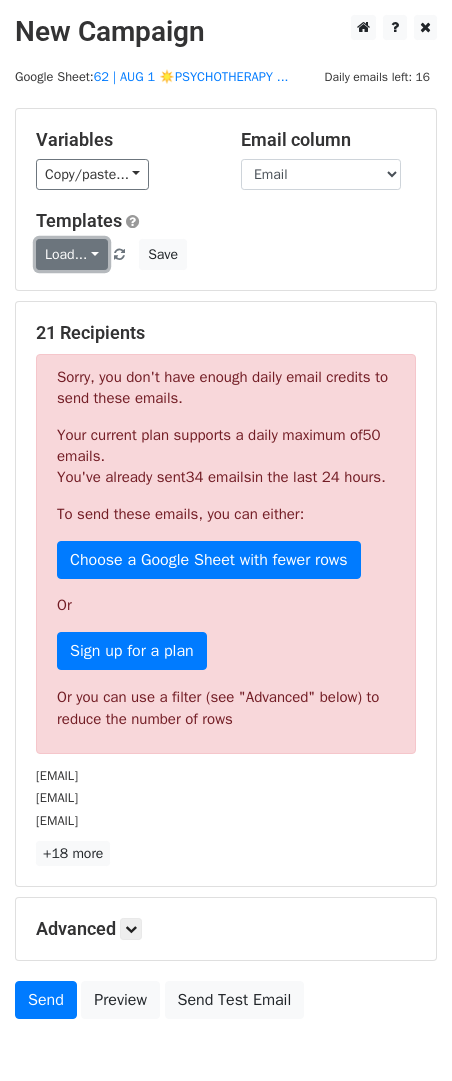 click on "Load..." at bounding box center [72, 254] 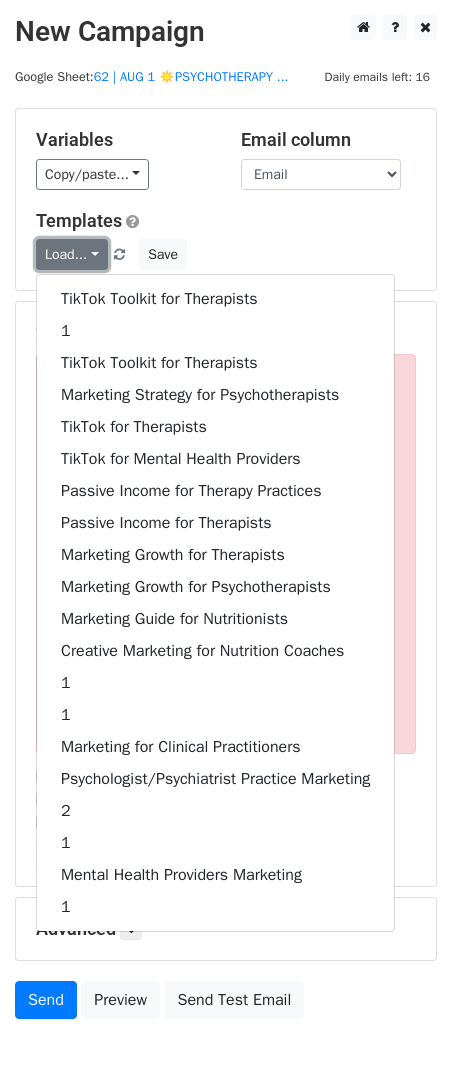 click on "Load..." at bounding box center [72, 254] 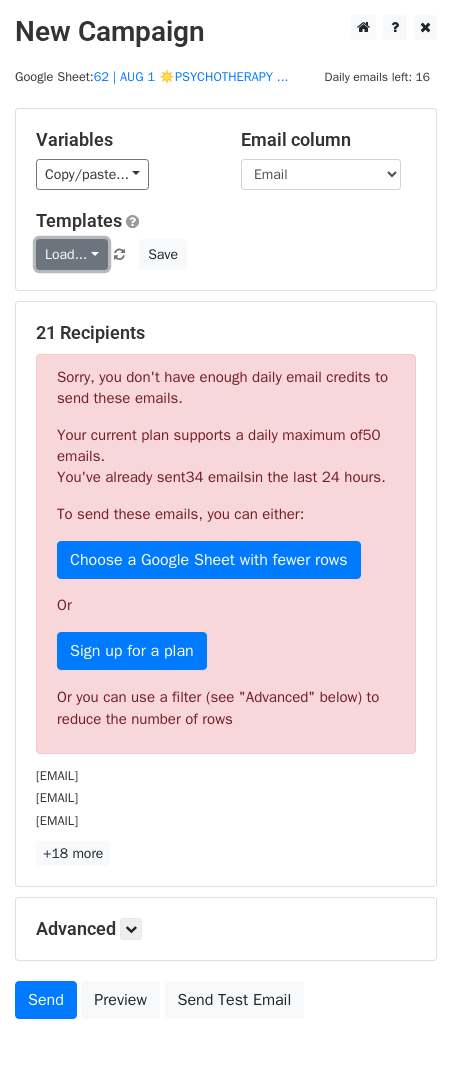 click on "Load..." at bounding box center [72, 254] 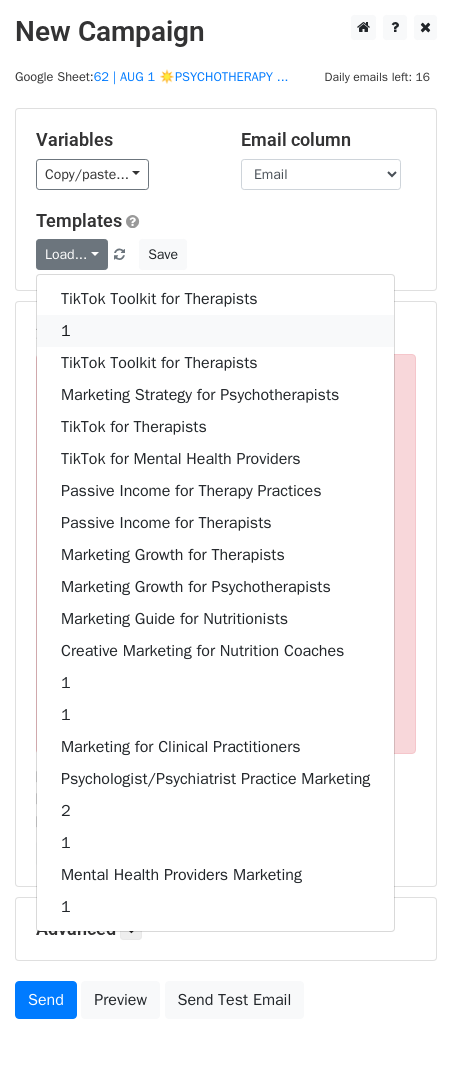 click on "1" at bounding box center (215, 331) 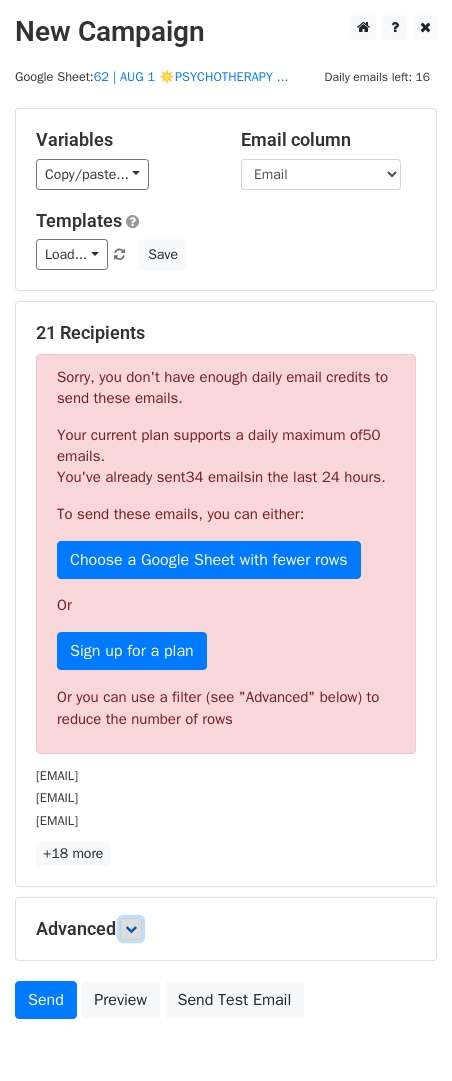 click at bounding box center [131, 929] 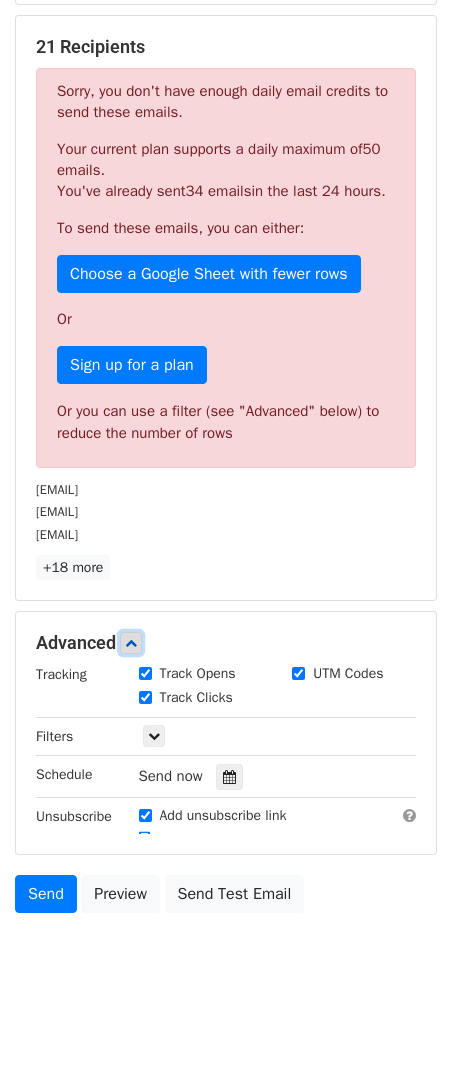 scroll, scrollTop: 325, scrollLeft: 0, axis: vertical 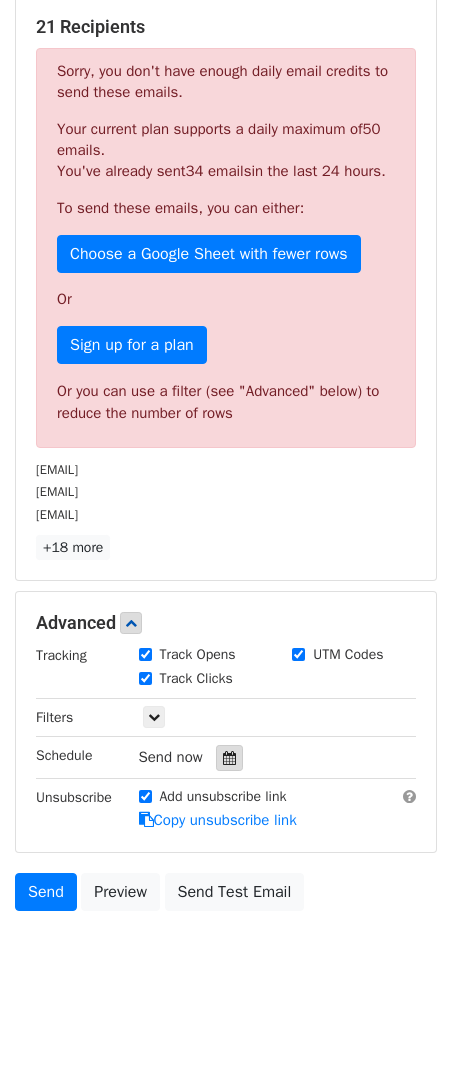 click at bounding box center [229, 758] 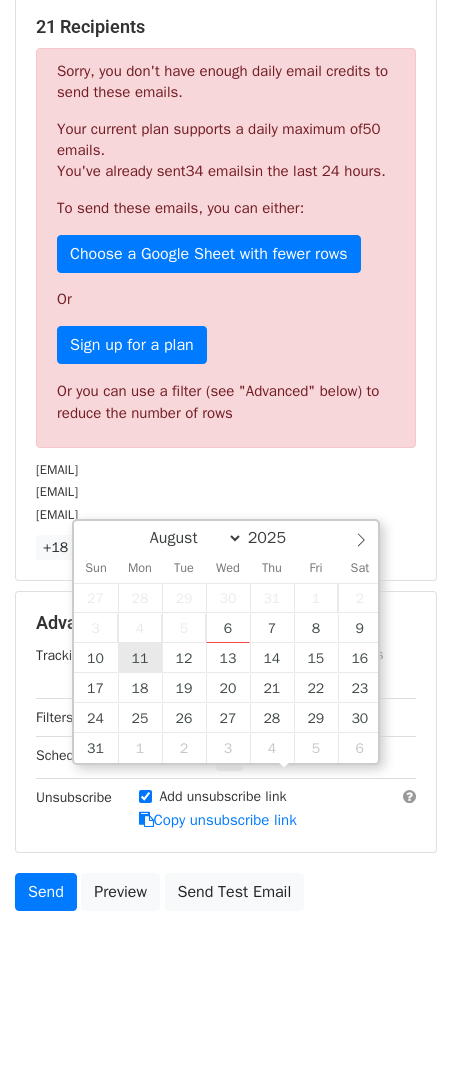 type on "2025-08-11 12:00" 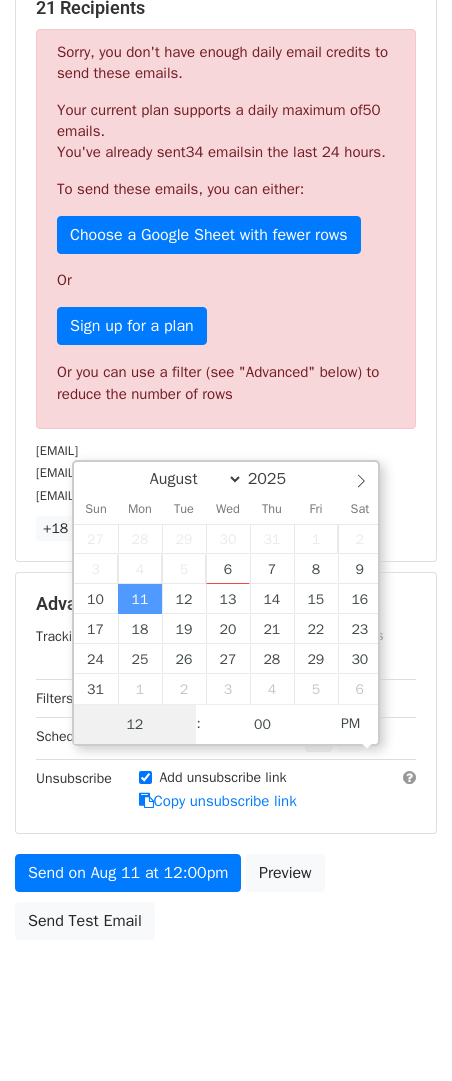 scroll, scrollTop: 1, scrollLeft: 0, axis: vertical 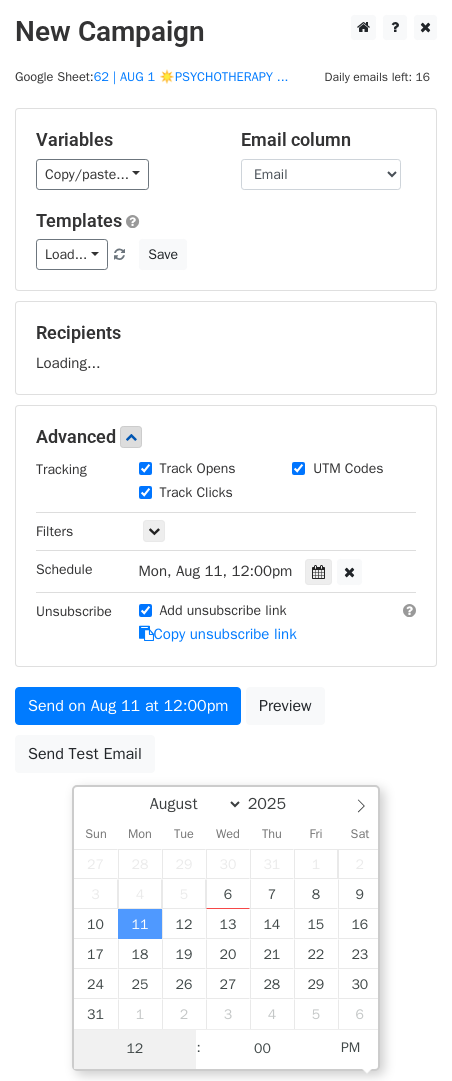 type on "3" 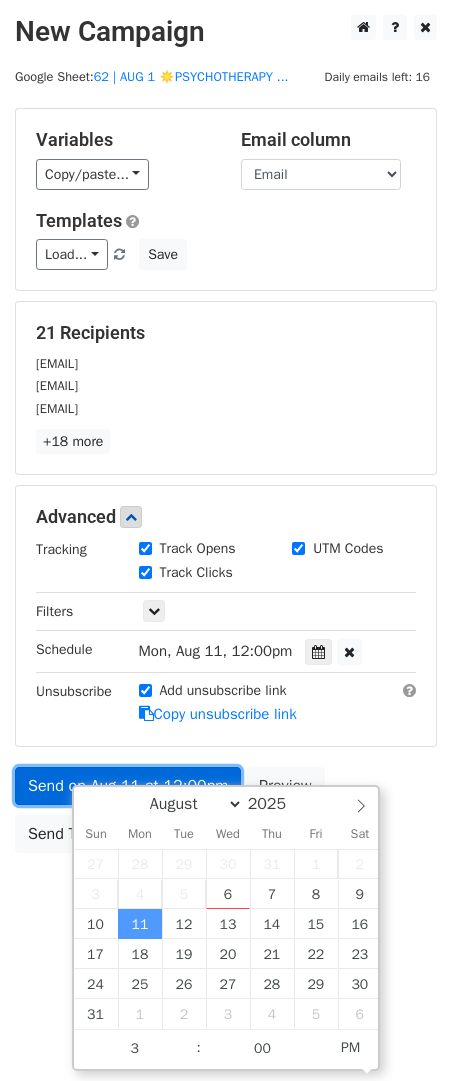 type on "2025-08-11 15:00" 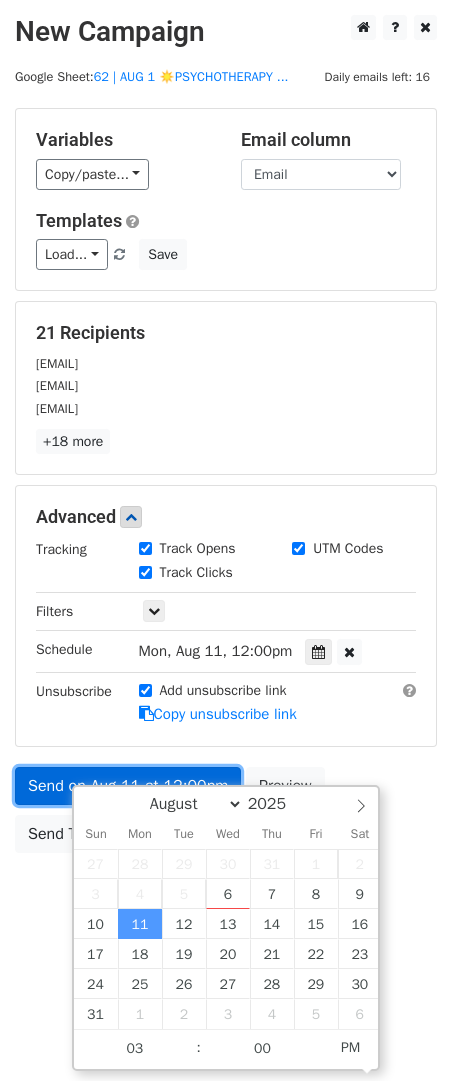 click on "Send on Aug 11 at 12:00pm" at bounding box center (128, 786) 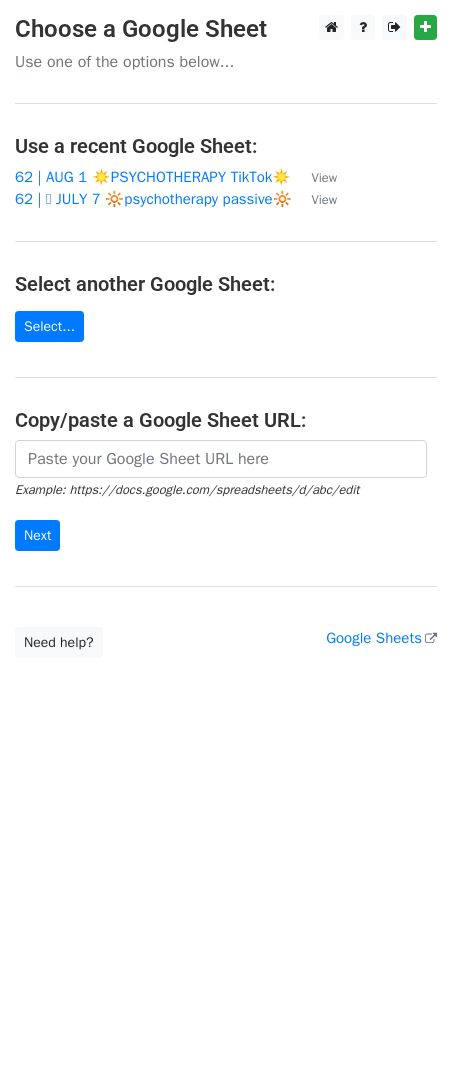scroll, scrollTop: 0, scrollLeft: 0, axis: both 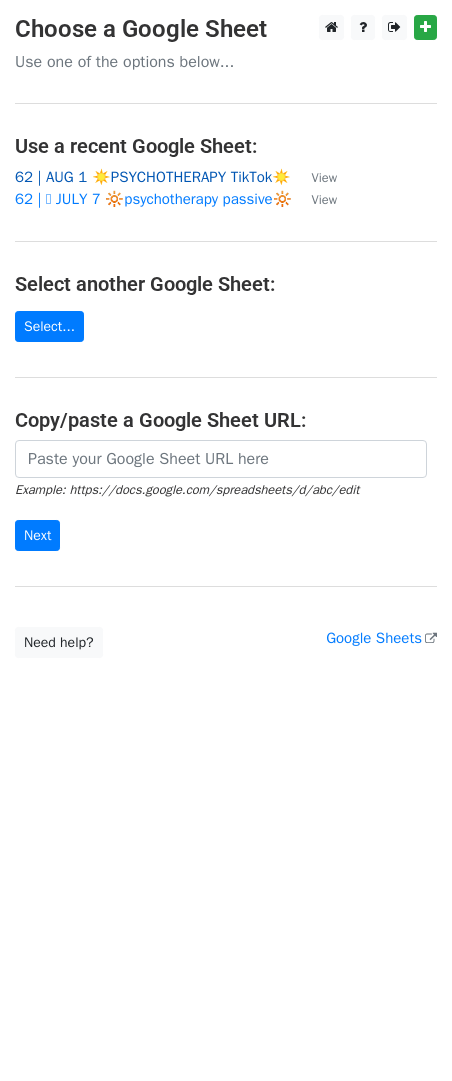 click on "62 | AUG 1 ☀️PSYCHOTHERAPY TikTok☀️" at bounding box center (153, 177) 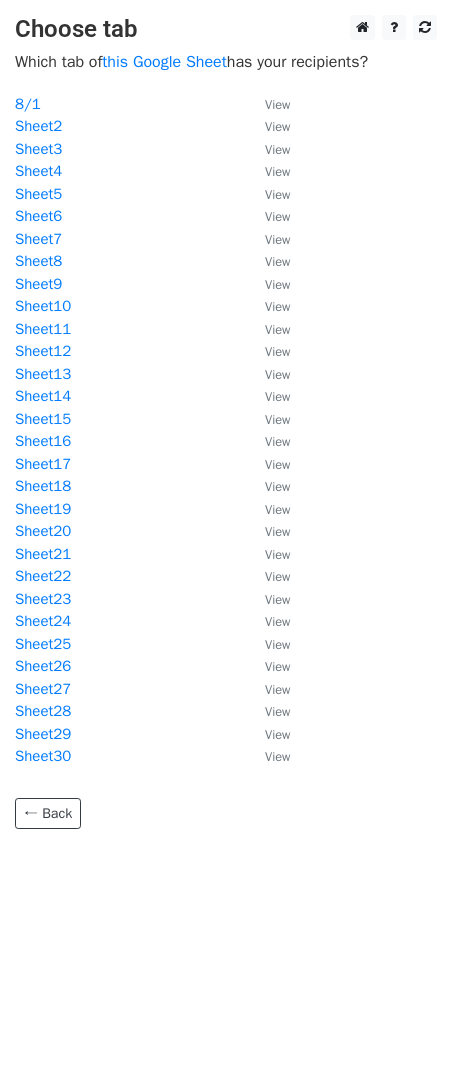 scroll, scrollTop: 0, scrollLeft: 0, axis: both 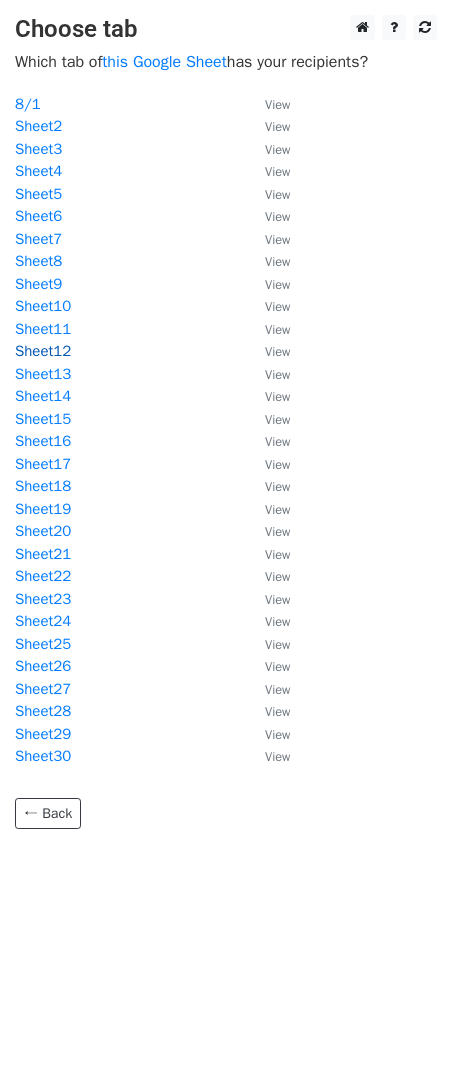 click on "Sheet12" at bounding box center (43, 351) 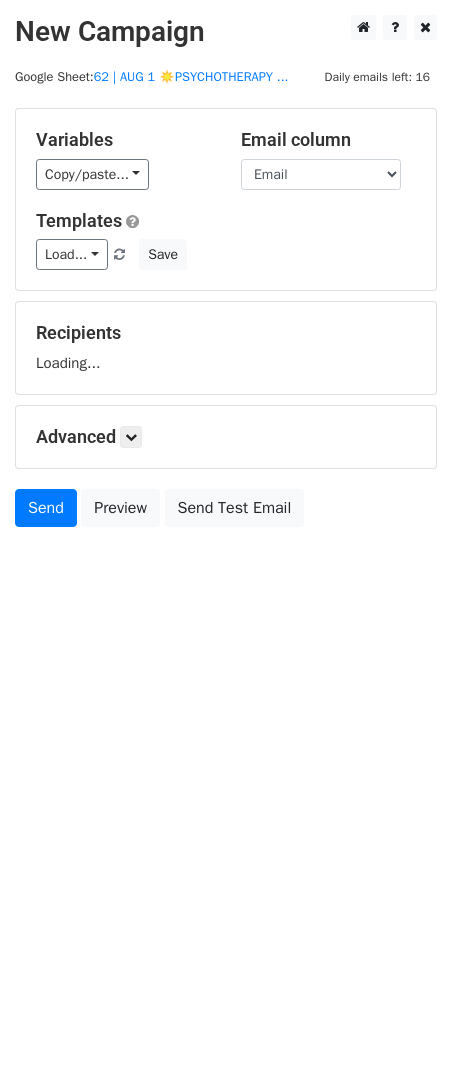 scroll, scrollTop: 0, scrollLeft: 0, axis: both 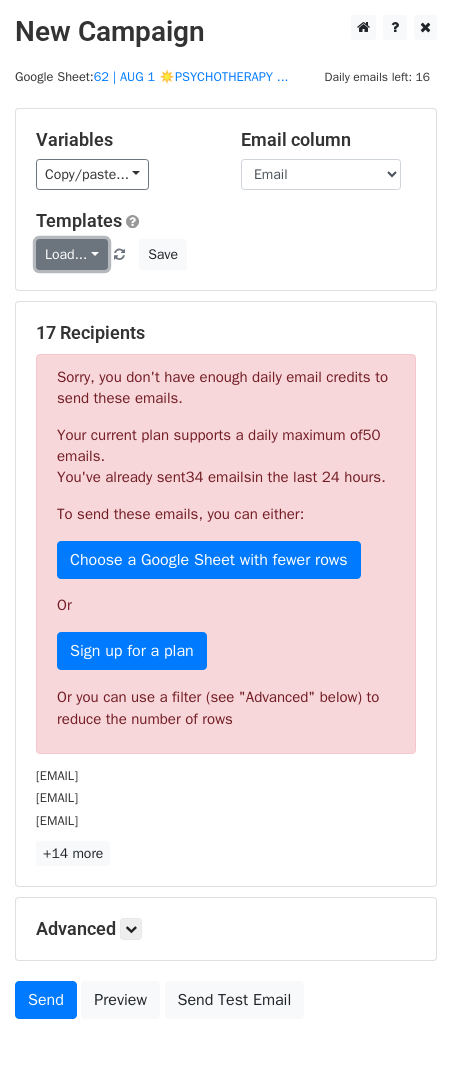 click on "Load..." at bounding box center (72, 254) 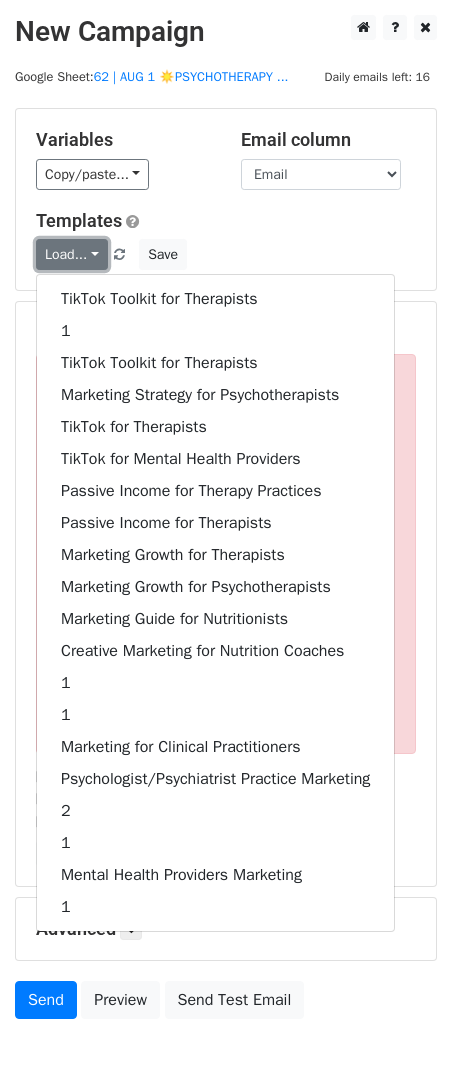 click on "Load..." at bounding box center [72, 254] 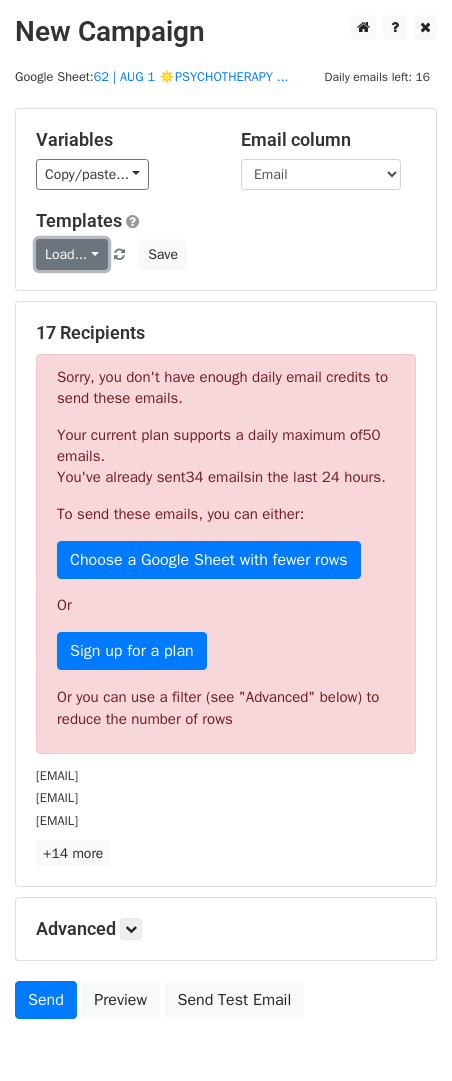 click on "Load..." at bounding box center (72, 254) 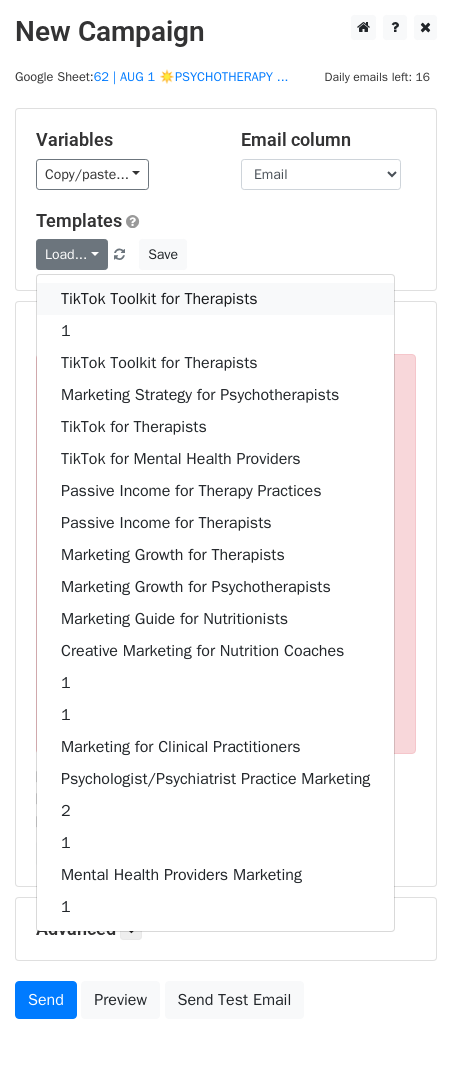 click on "TikTok Toolkit for Therapists" at bounding box center [215, 299] 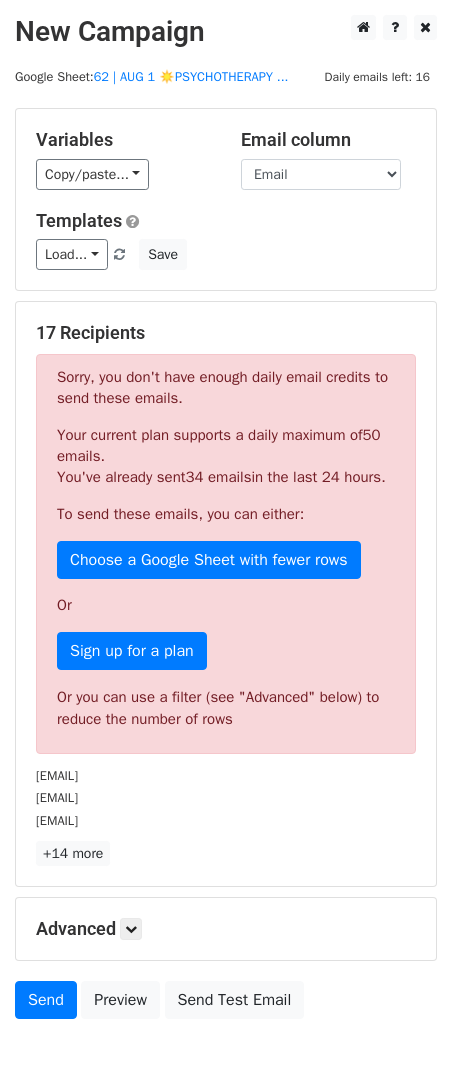 scroll, scrollTop: 129, scrollLeft: 0, axis: vertical 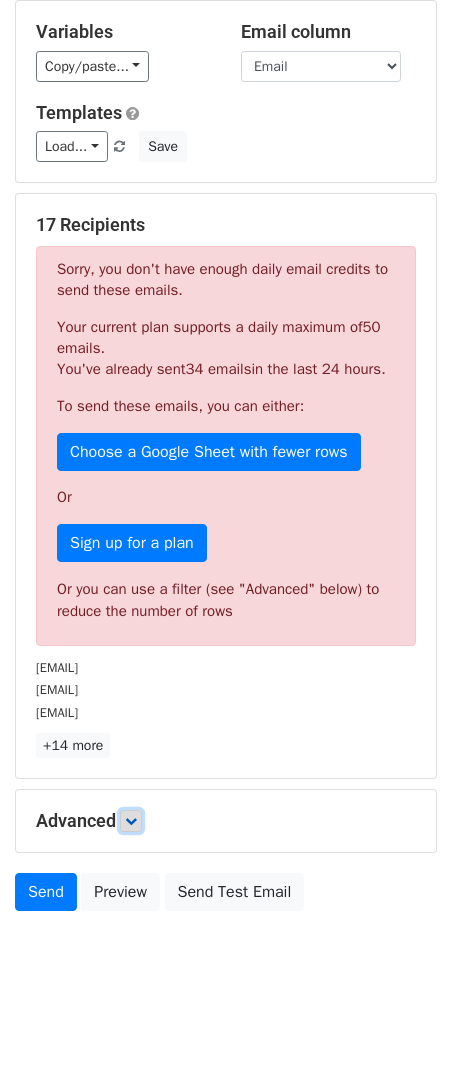 click at bounding box center [131, 821] 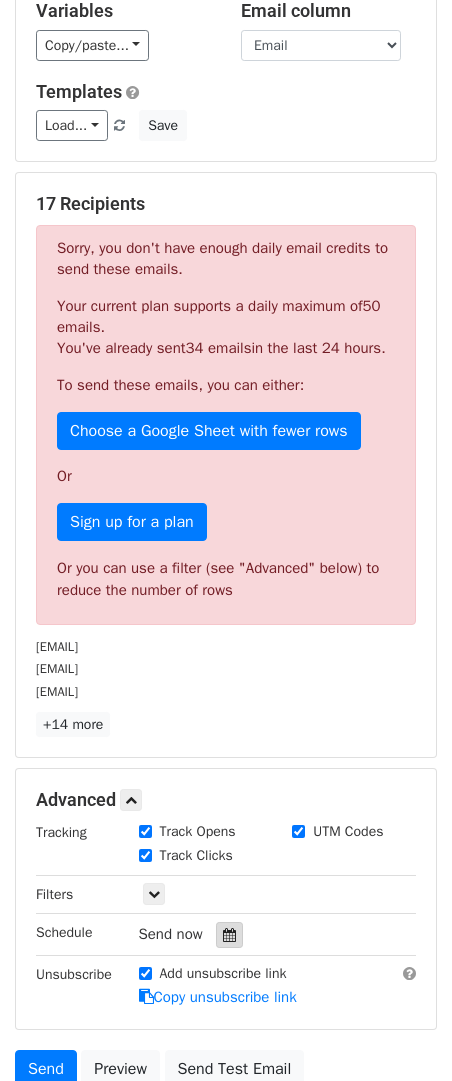click at bounding box center (229, 935) 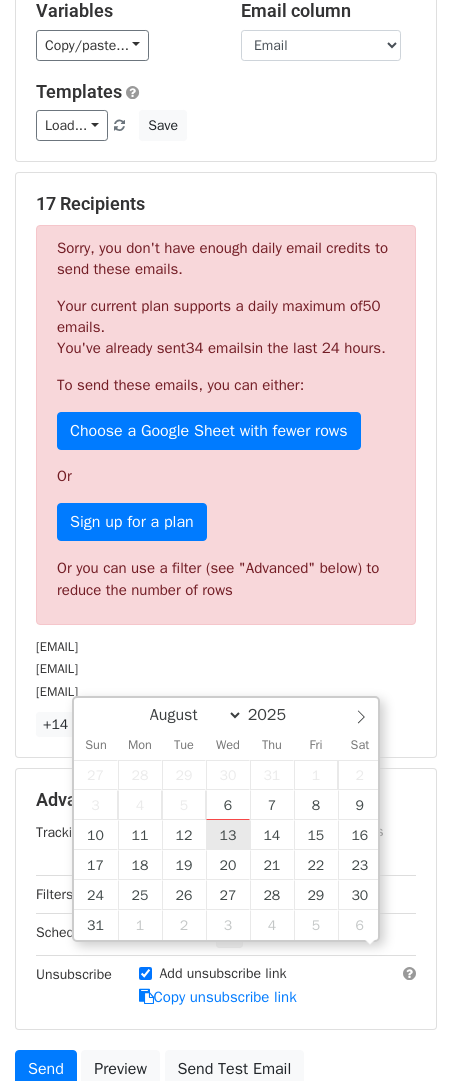 scroll, scrollTop: 1, scrollLeft: 0, axis: vertical 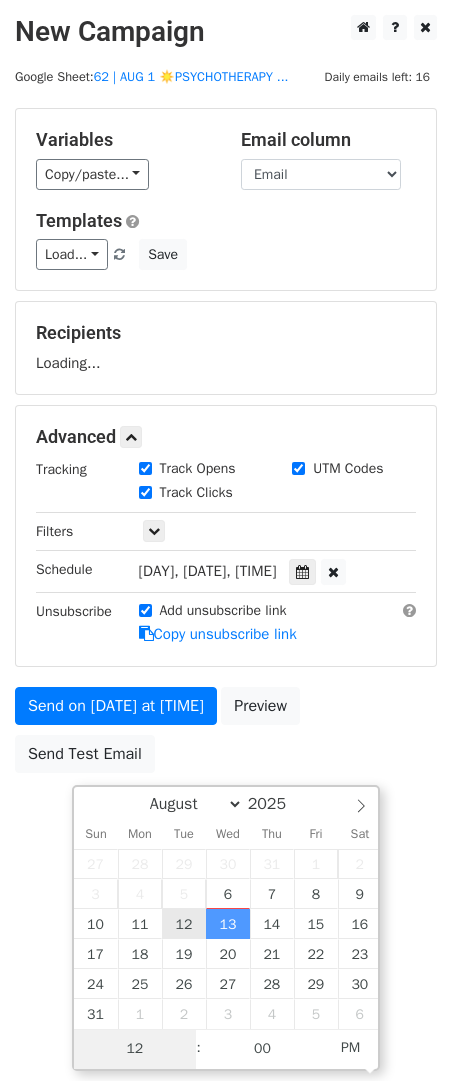 type on "2025-08-12 12:00" 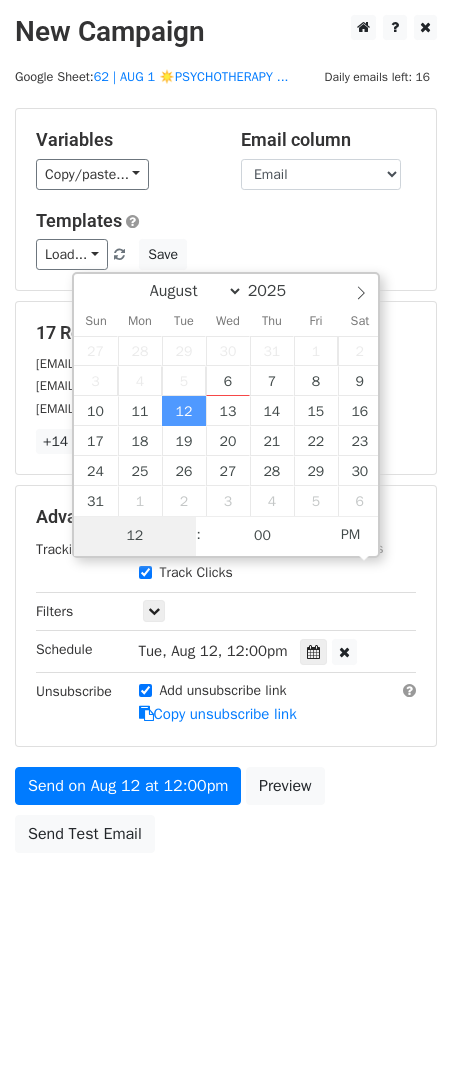 type on "3" 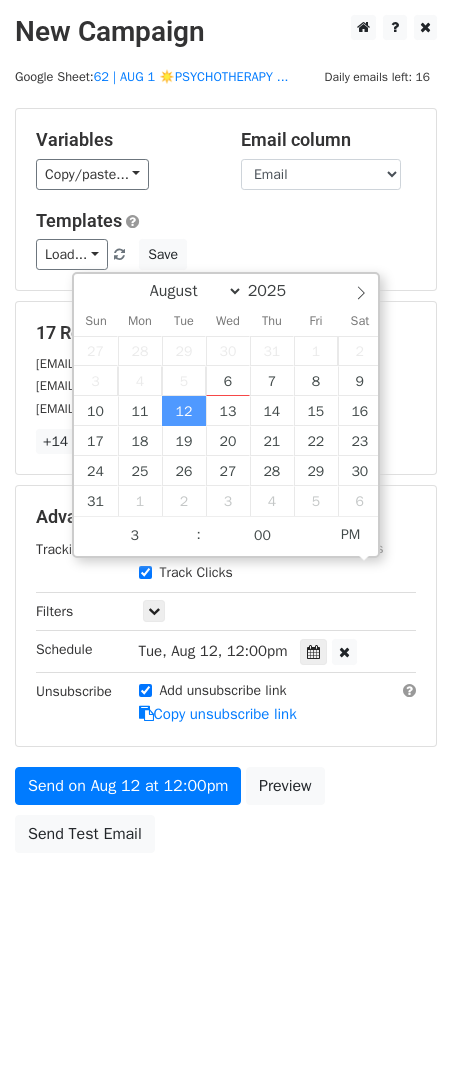 type on "[DATE] [TIME]" 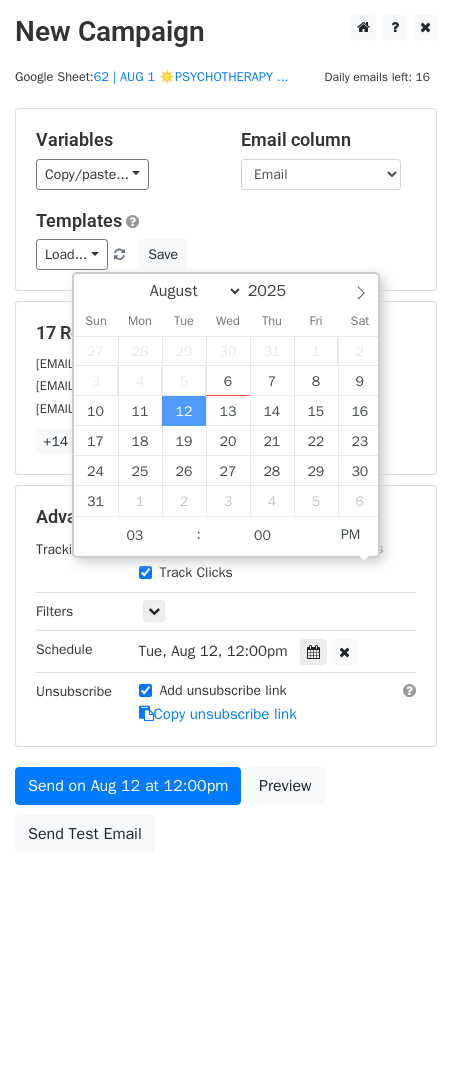 click on "New Campaign
Daily emails left: 16
Google Sheet:
62 | AUG 1 ☀️PSYCHOTHERAPY ...
Variables
Copy/paste...
{{Name}}
{{Email}}
Email column
Name
Email
Templates
Load...
TikTok Toolkit for Therapists
1
TikTok Toolkit for Therapists
Marketing Strategy for Psychotherapists
TikTok for Therapists
TikTok for Mental Health Providers
Passive Income for Therapy Practices
Passive Income for Therapists
Marketing Growth for Therapists
Marketing Growth for Psychotherapists
Marketing Guide for Nutritionists
Creative Marketing for Nutrition Coaches
1
1
Marketing for Clinical Practitioners
Psychologist/Psychiatrist Practice Marketing
2
1
Mental Health Providers Marketing
1
Save
17 Recipients
[EMAIL]
[EMAIL]
[EMAIL]
+14 more
17 Recipients
×" at bounding box center [226, 479] 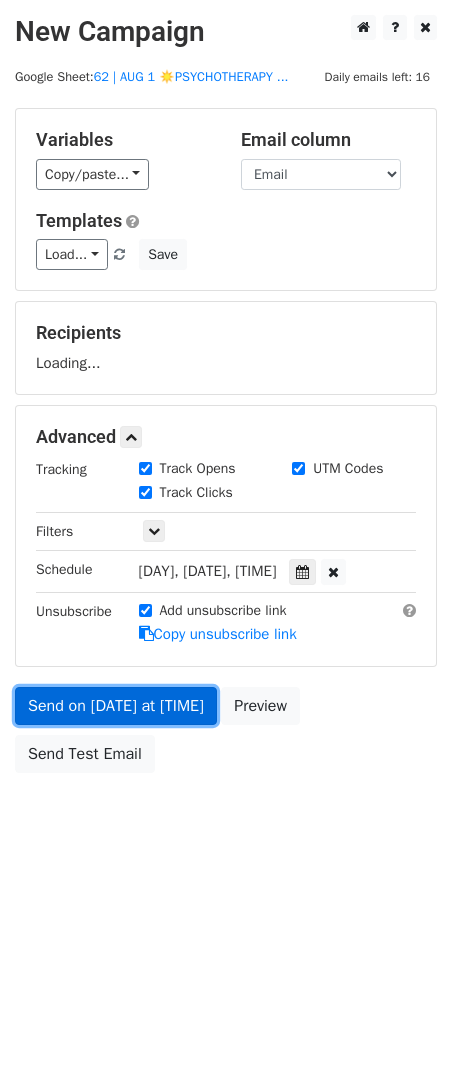 click on "Send on [DATE] at [TIME]" at bounding box center (116, 706) 